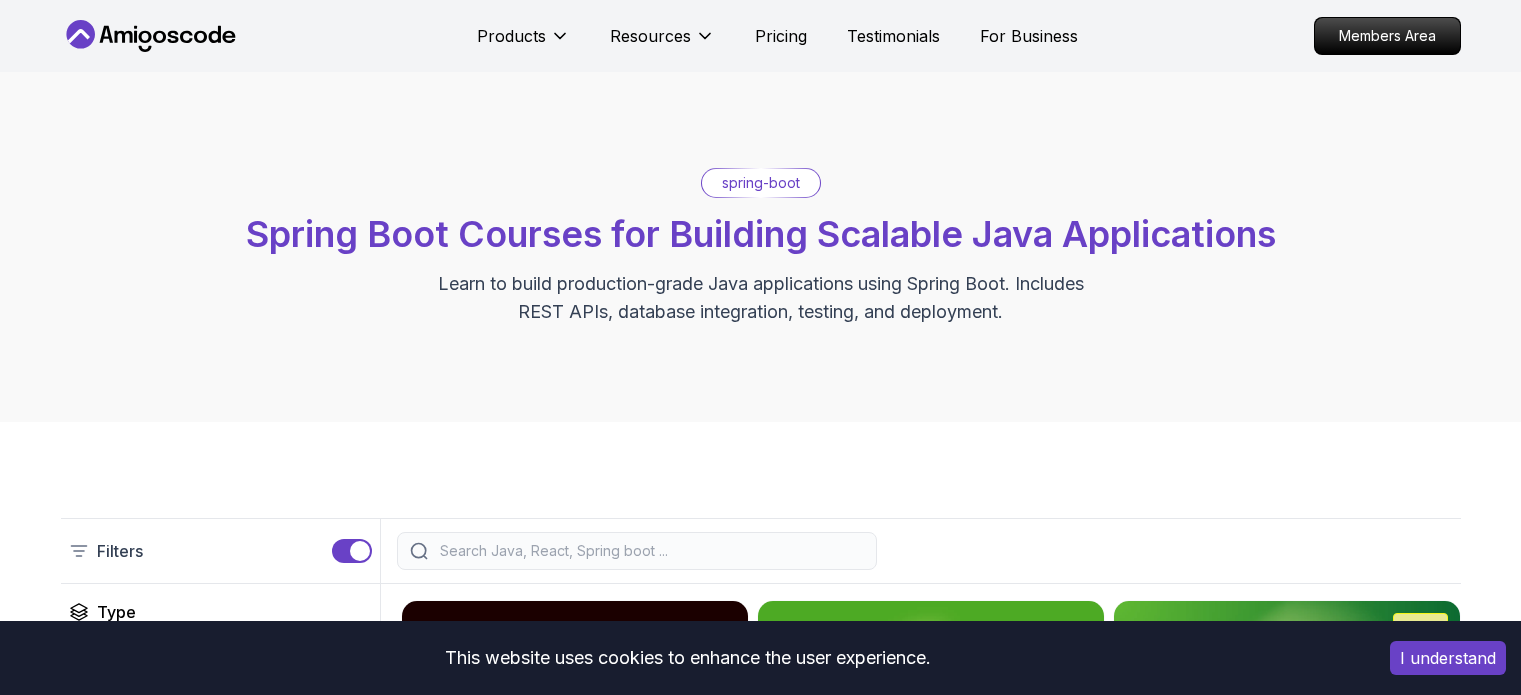 scroll, scrollTop: 0, scrollLeft: 0, axis: both 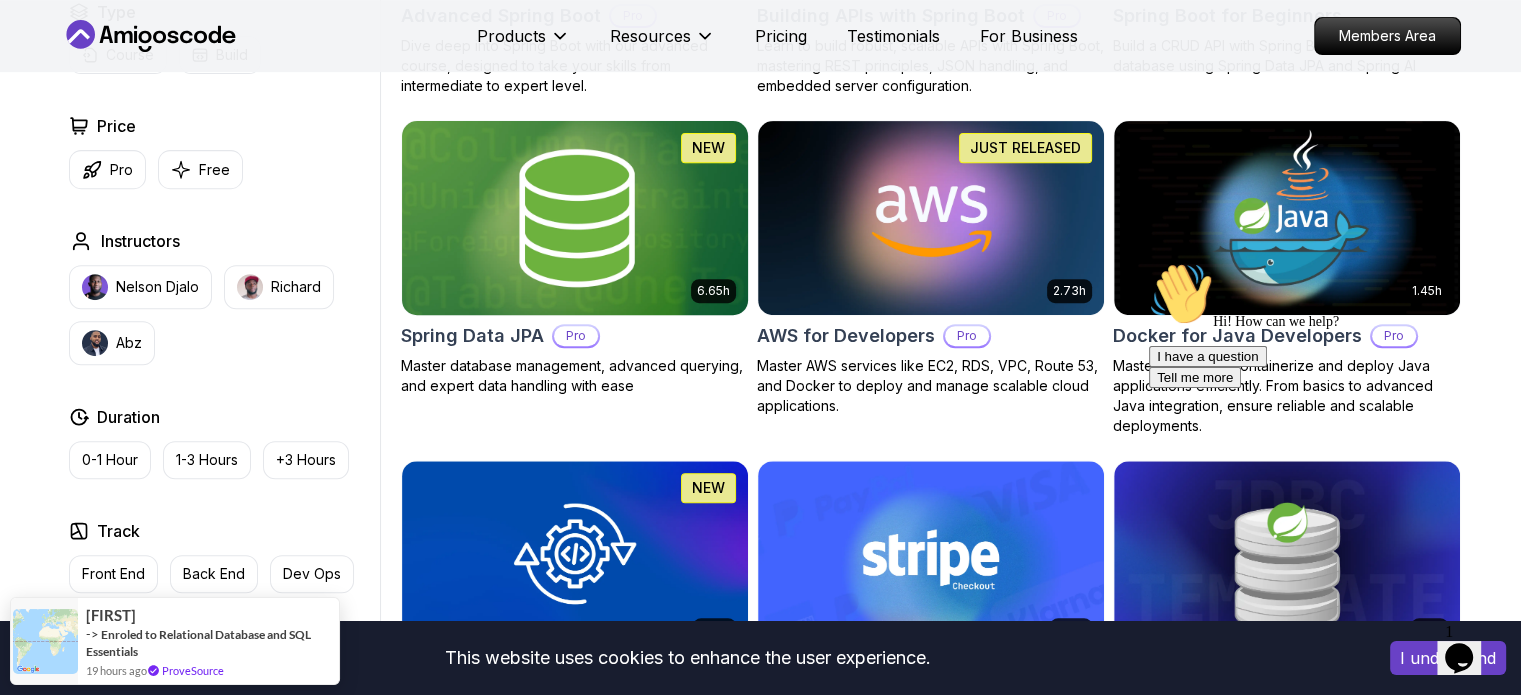 click at bounding box center [574, 217] 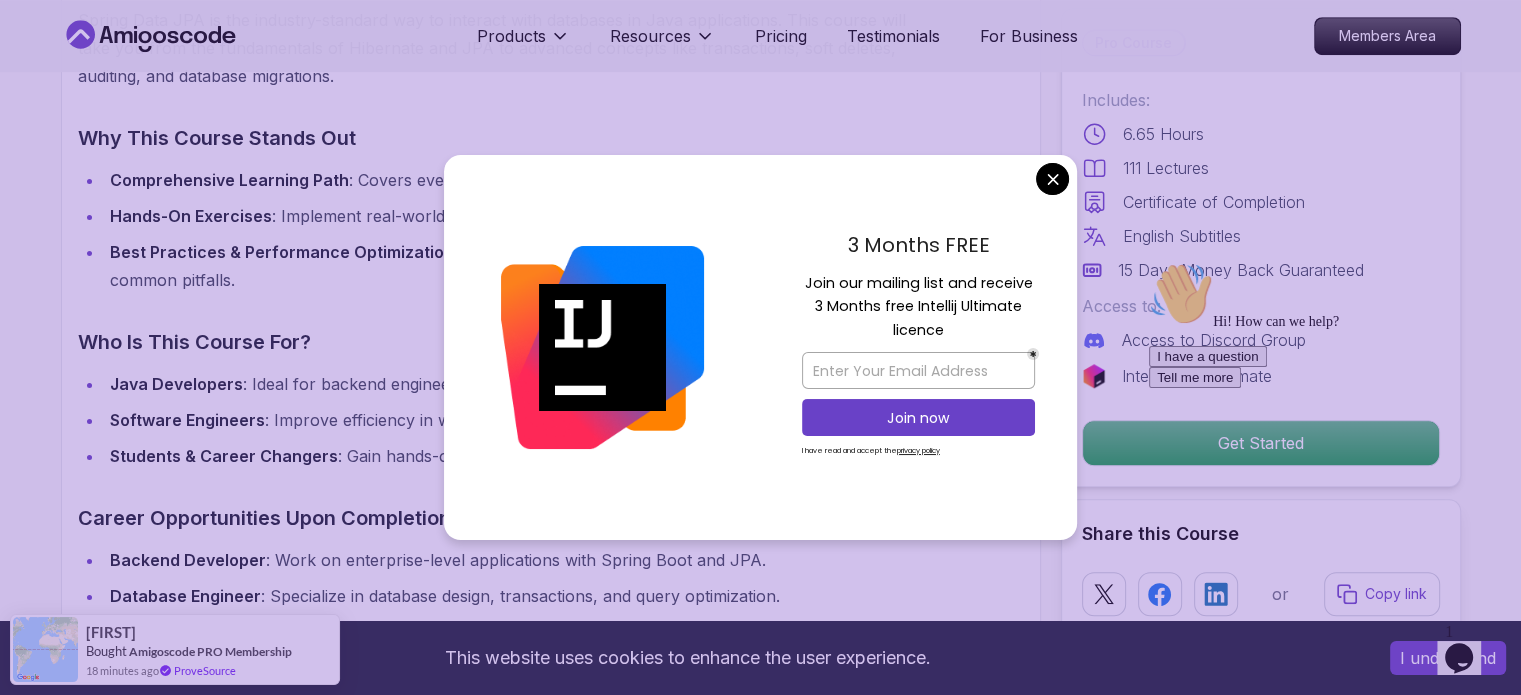scroll, scrollTop: 0, scrollLeft: 0, axis: both 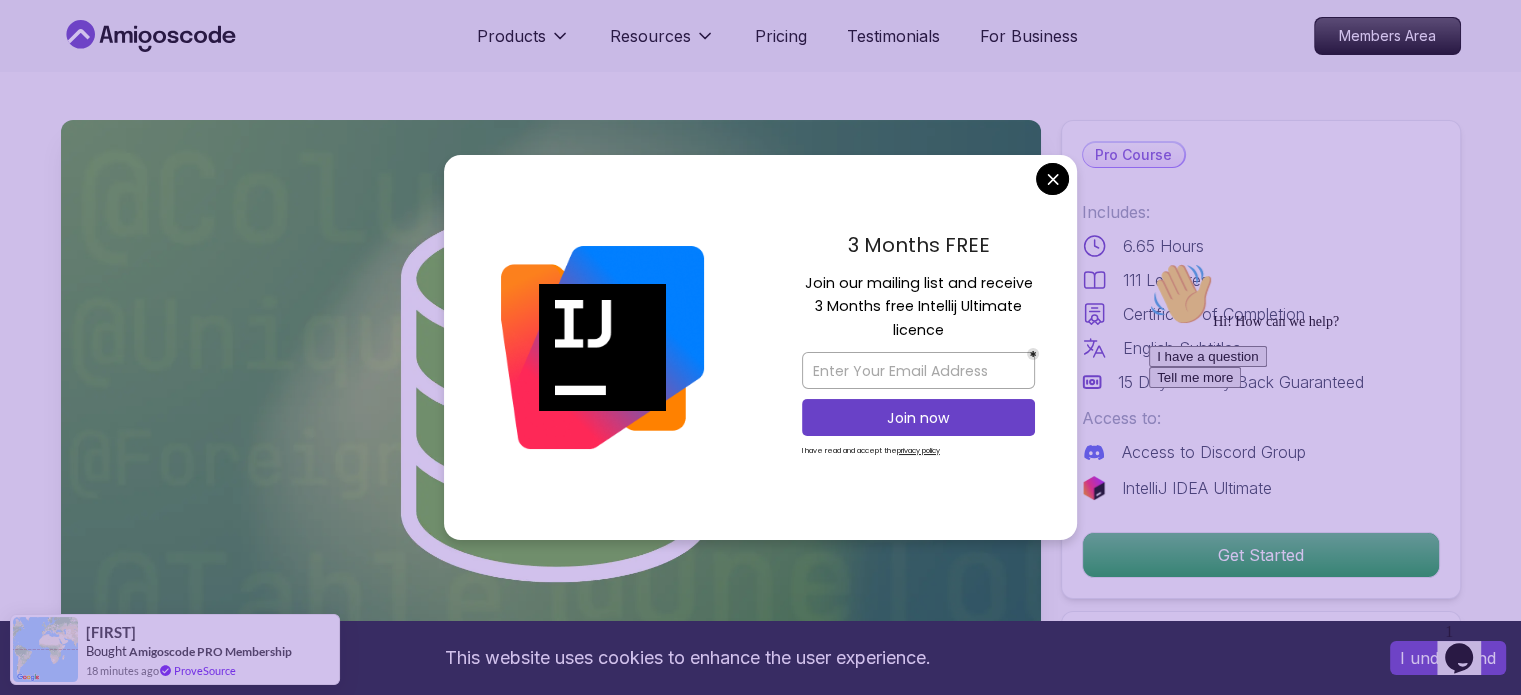 click on "3 Months FREE Join our mailing list and receive 3 Months free Intellij Ultimate licence Join now I have read and accept the  privacy policy" at bounding box center [918, 348] 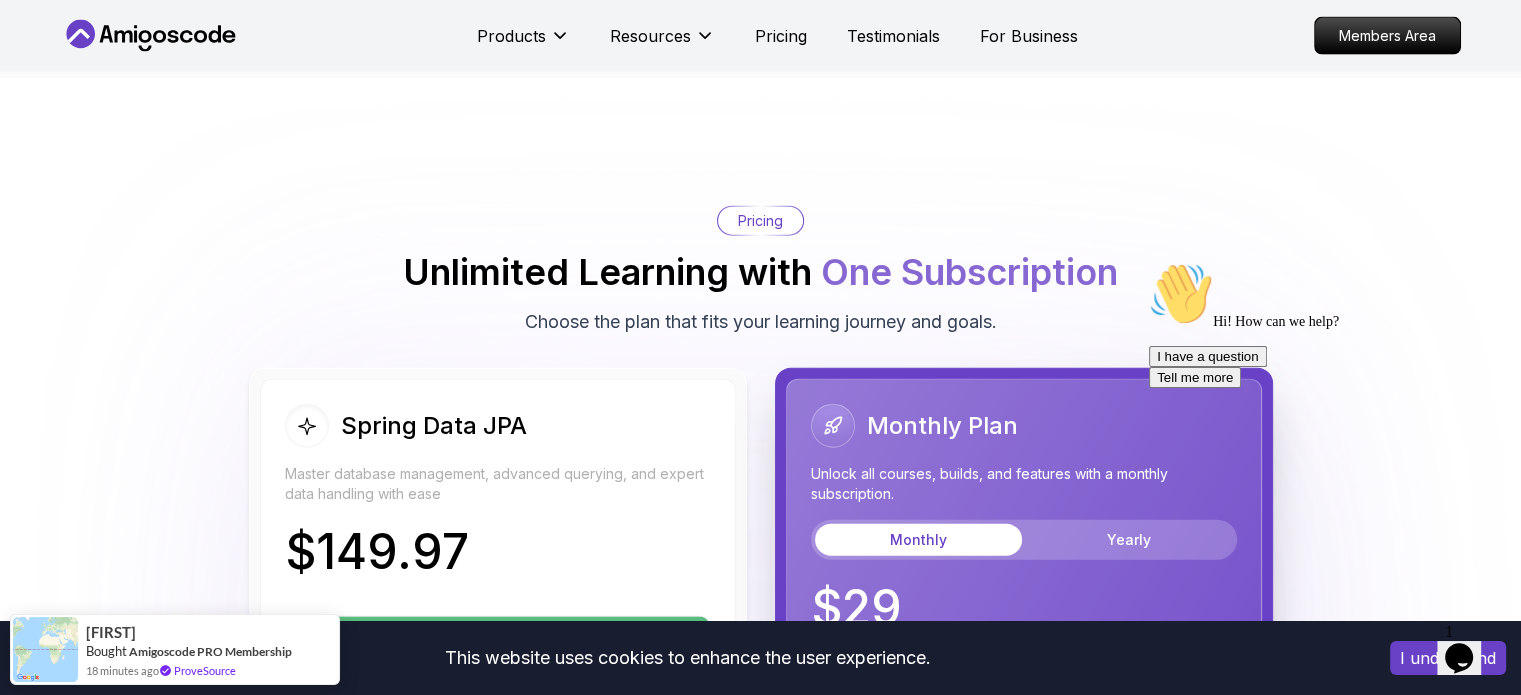 scroll, scrollTop: 5269, scrollLeft: 0, axis: vertical 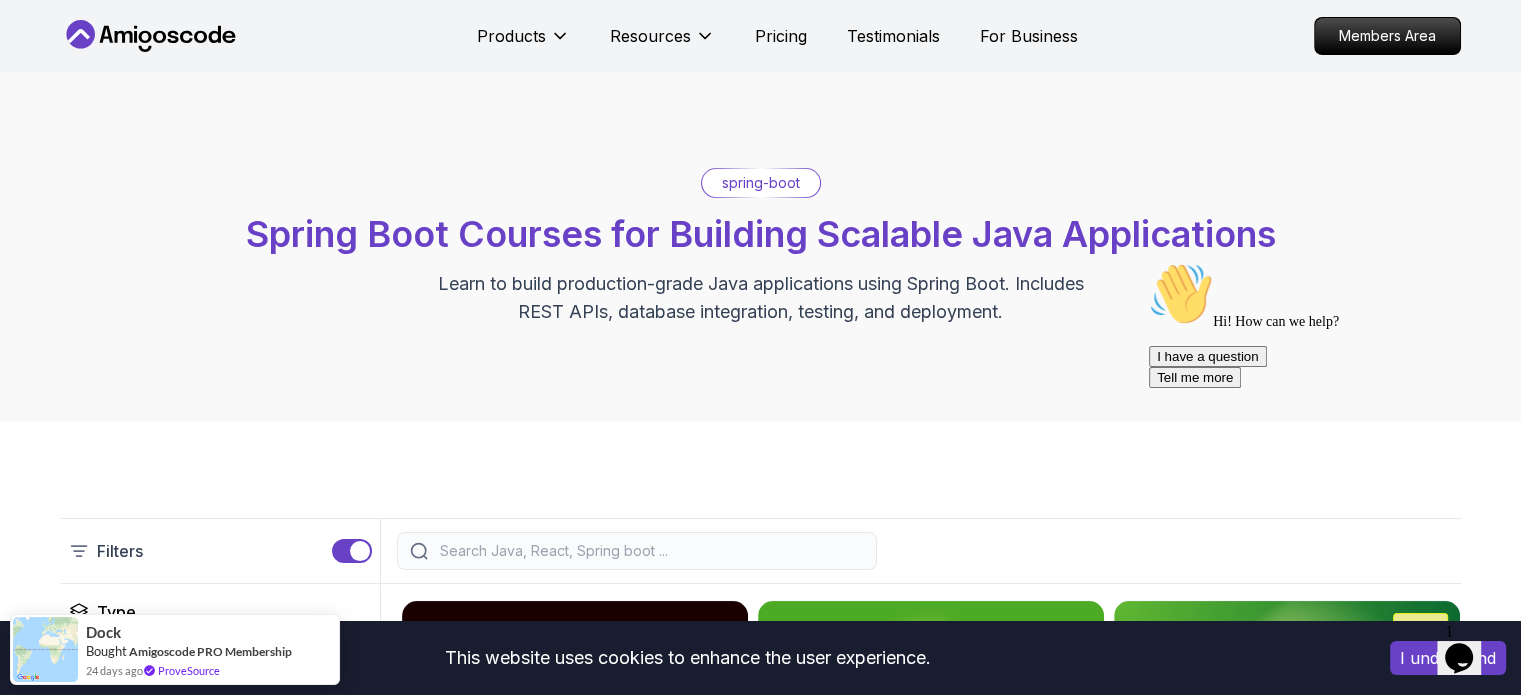 click on "I understand" at bounding box center (1448, 658) 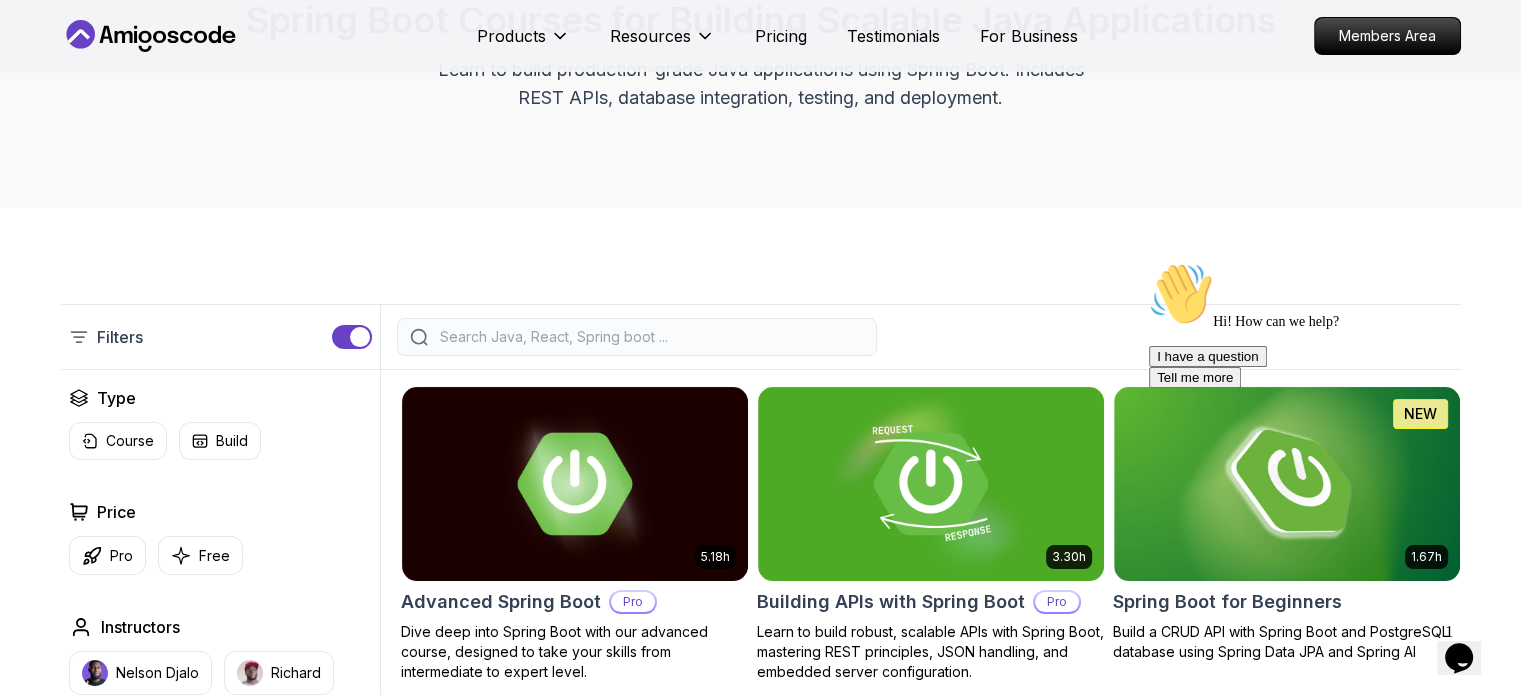 scroll, scrollTop: 162, scrollLeft: 0, axis: vertical 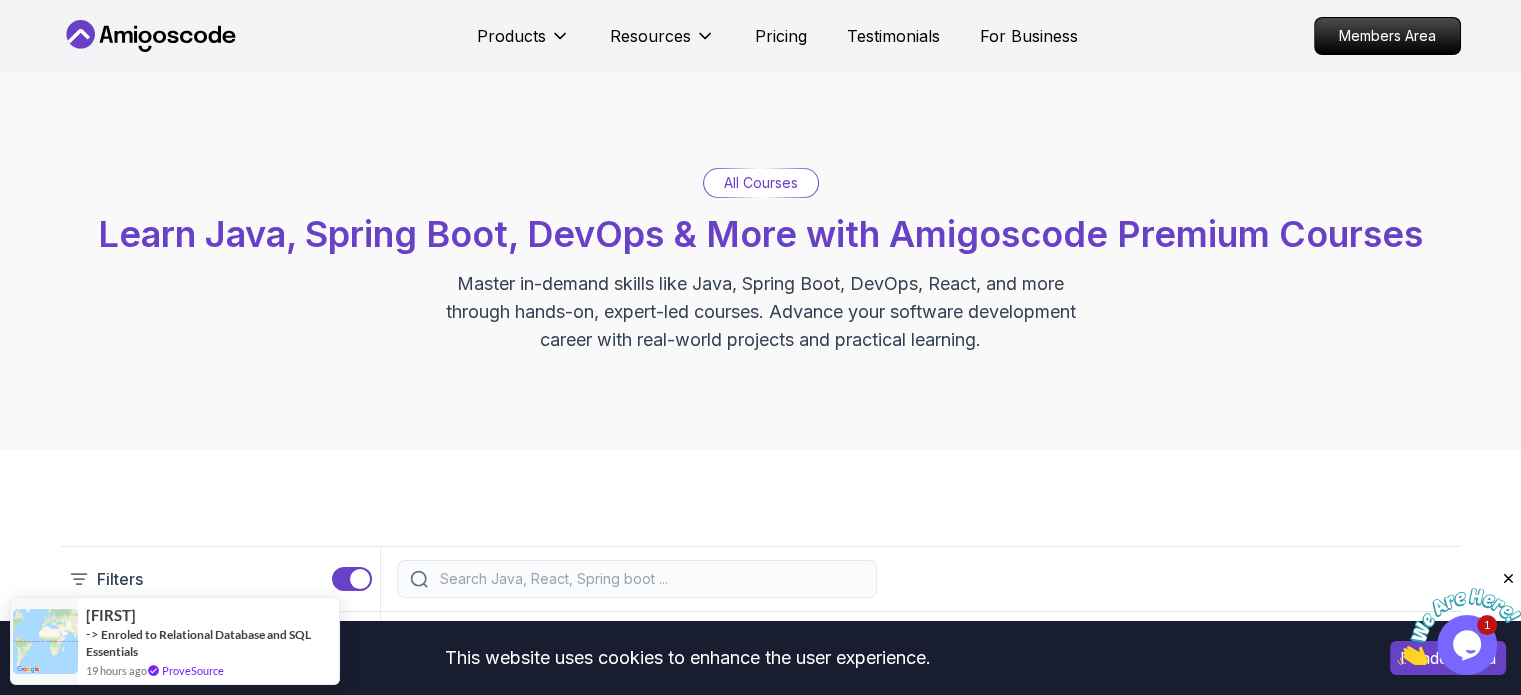 click on "This website uses cookies to enhance the user experience. I understand Products Resources Pricing Testimonials For Business Members Area Products Resources Pricing Testimonials For Business Members Area All Courses Learn Java, Spring Boot, DevOps & More with Amigoscode Premium Courses Master in-demand skills like Java, Spring Boot, DevOps, React, and more through hands-on, expert-led courses. Advance your software development career with real-world projects and practical learning. Filters Filters Type Course Build Price Pro Free Instructors Nelson Djalo Richard Abz Duration 0-1 Hour 1-3 Hours +3 Hours Track Front End Back End Dev Ops Full Stack Level Junior Mid-level Senior 6.00h Linux Fundamentals Pro Learn the fundamentals of Linux and how to use the command line 5.18h Advanced Spring Boot Pro Dive deep into Spring Boot with our advanced course, designed to take your skills from intermediate to expert level. 3.30h Building APIs with Spring Boot Pro 1.67h NEW Spring Boot for Beginners 6.65h NEW Pro 2.41h Pro" at bounding box center (760, 3395) 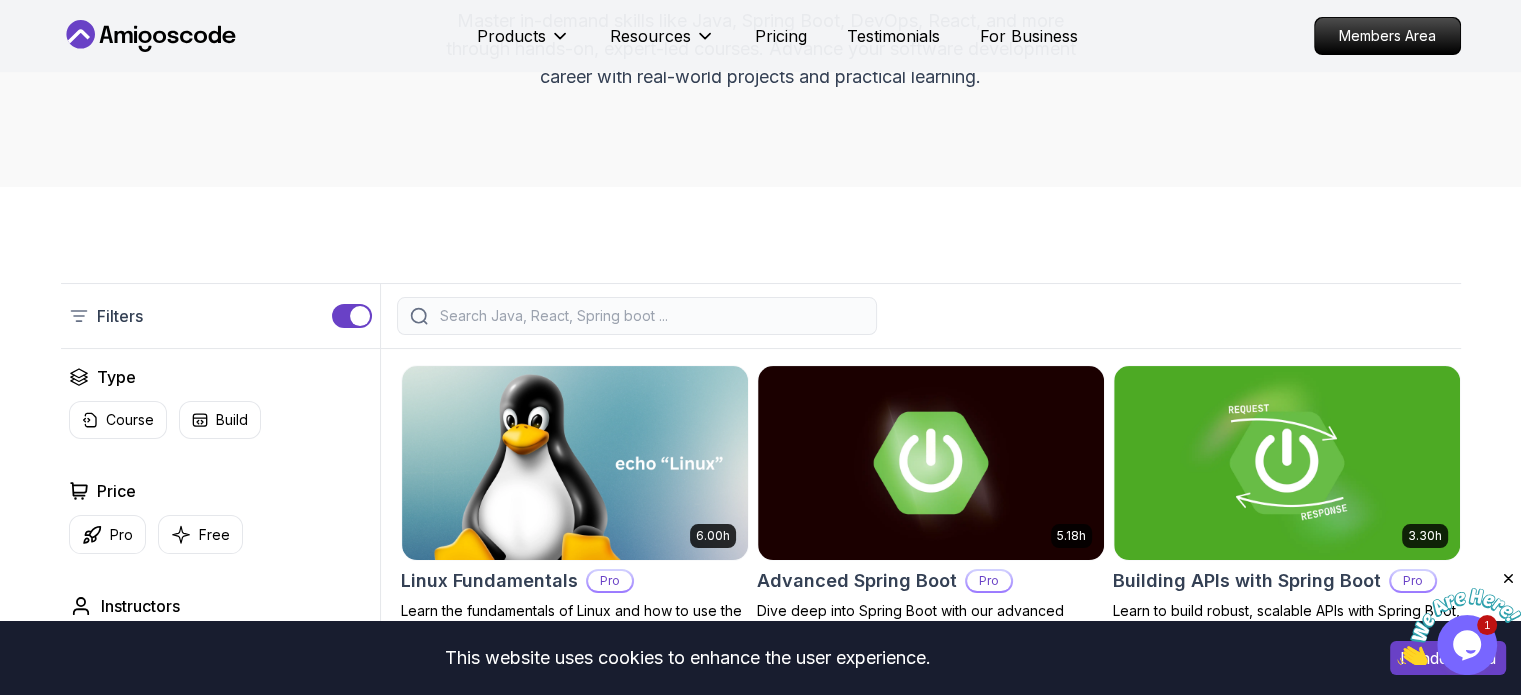scroll, scrollTop: 200, scrollLeft: 0, axis: vertical 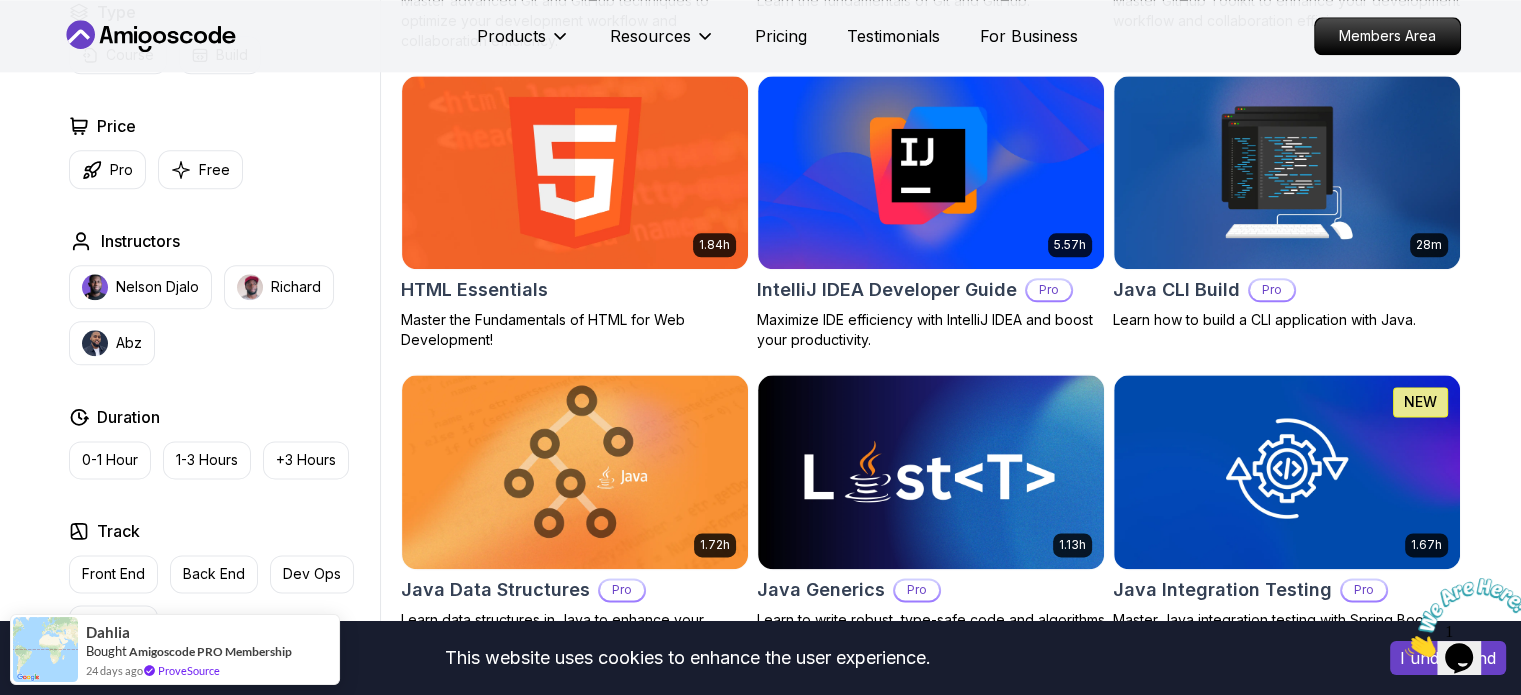 click at bounding box center [1405, 651] 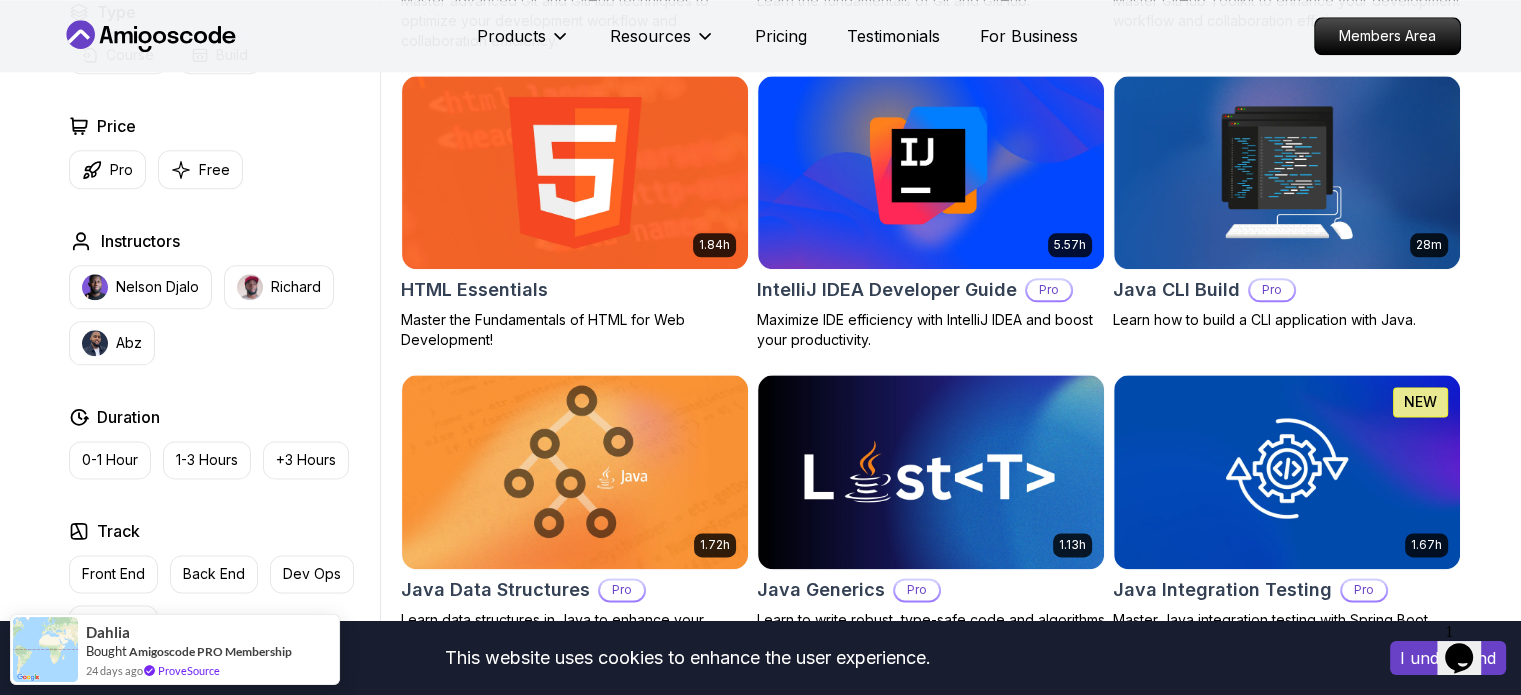 click on "I understand" at bounding box center (1448, 658) 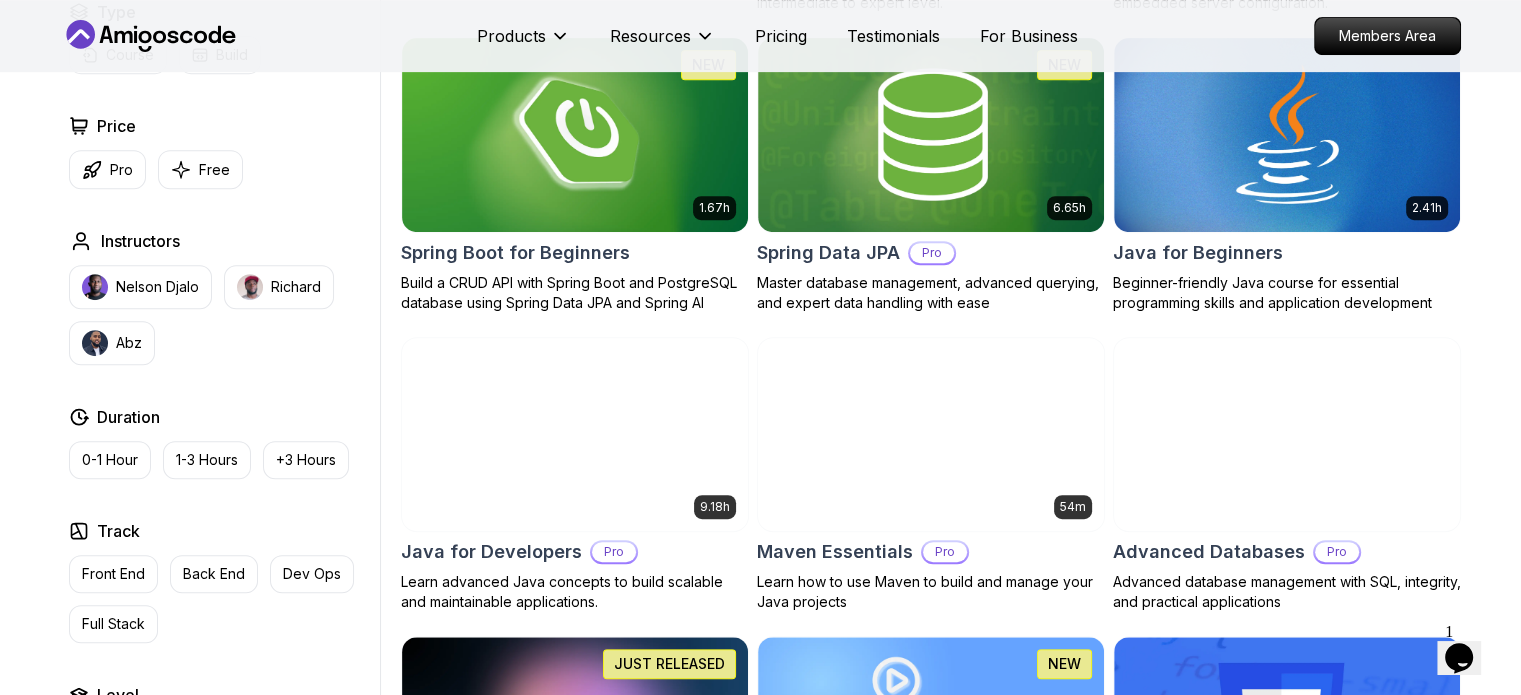 scroll, scrollTop: 647, scrollLeft: 0, axis: vertical 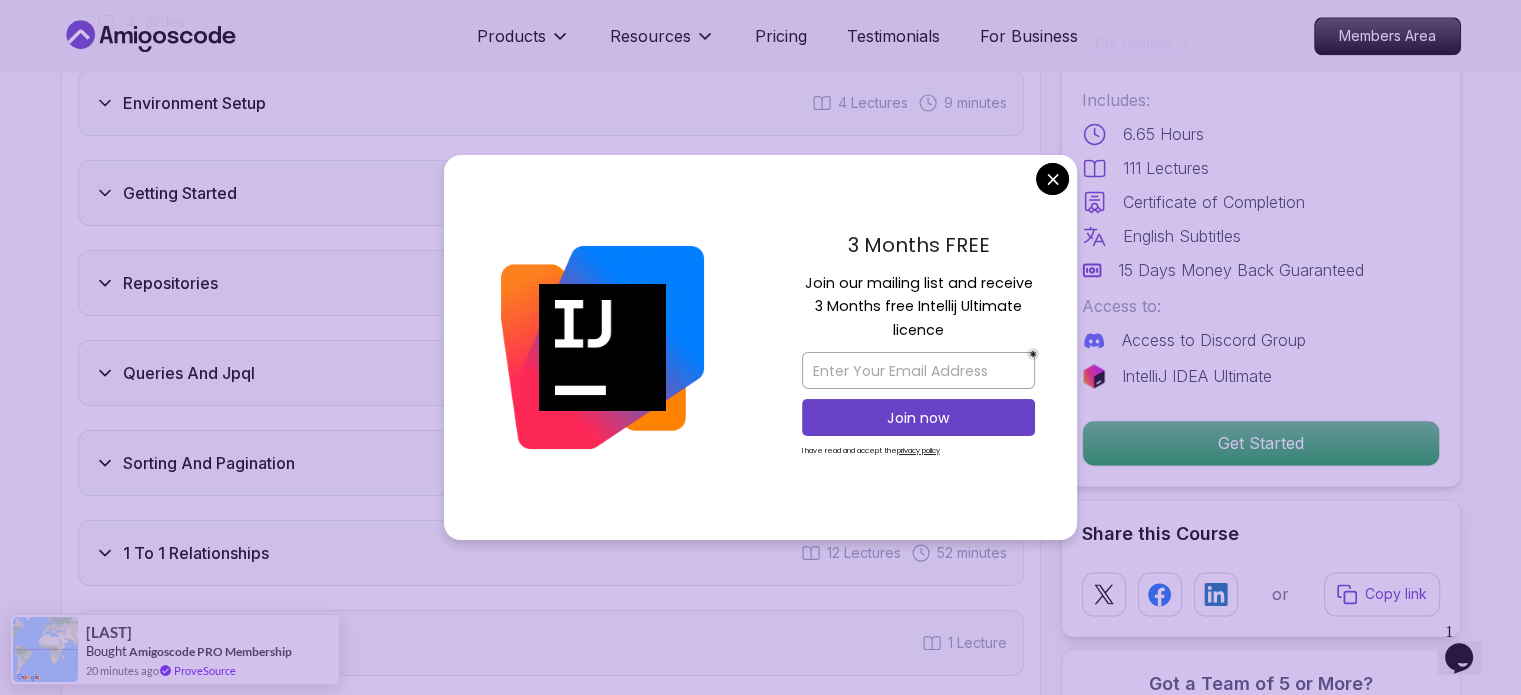 click on "Products Resources Pricing Testimonials For Business Members Area Products Resources Pricing Testimonials For Business Members Area Spring Data JPA Master database management, advanced querying, and expert data handling with ease [FIRST] [LAST]  /   Instructor Pro Course Includes: 6.65 Hours 111 Lectures Certificate of Completion English Subtitles 15 Days Money Back Guaranteed Access to: Access to Discord Group IntelliJ IDEA Ultimate Get Started Share this Course or Copy link Got a Team of 5 or More? With one subscription, give your entire team access to all courses and features. Check our Business Plan [FIRST] [LAST]  /   Instructor What you will learn spring-data-jpa java spring-boot spring terminal sql JPA and Hibernate Fundamentals - Understand how Spring Data JPA simplifies data persistence. Entity Relationships - Master One-to-One, One-to-Many, and Many-to-Many mappings. Database Transactions - Learn how to manage transactions and ensure data integrity.
Why This Course Stands Out" at bounding box center (760, 2691) 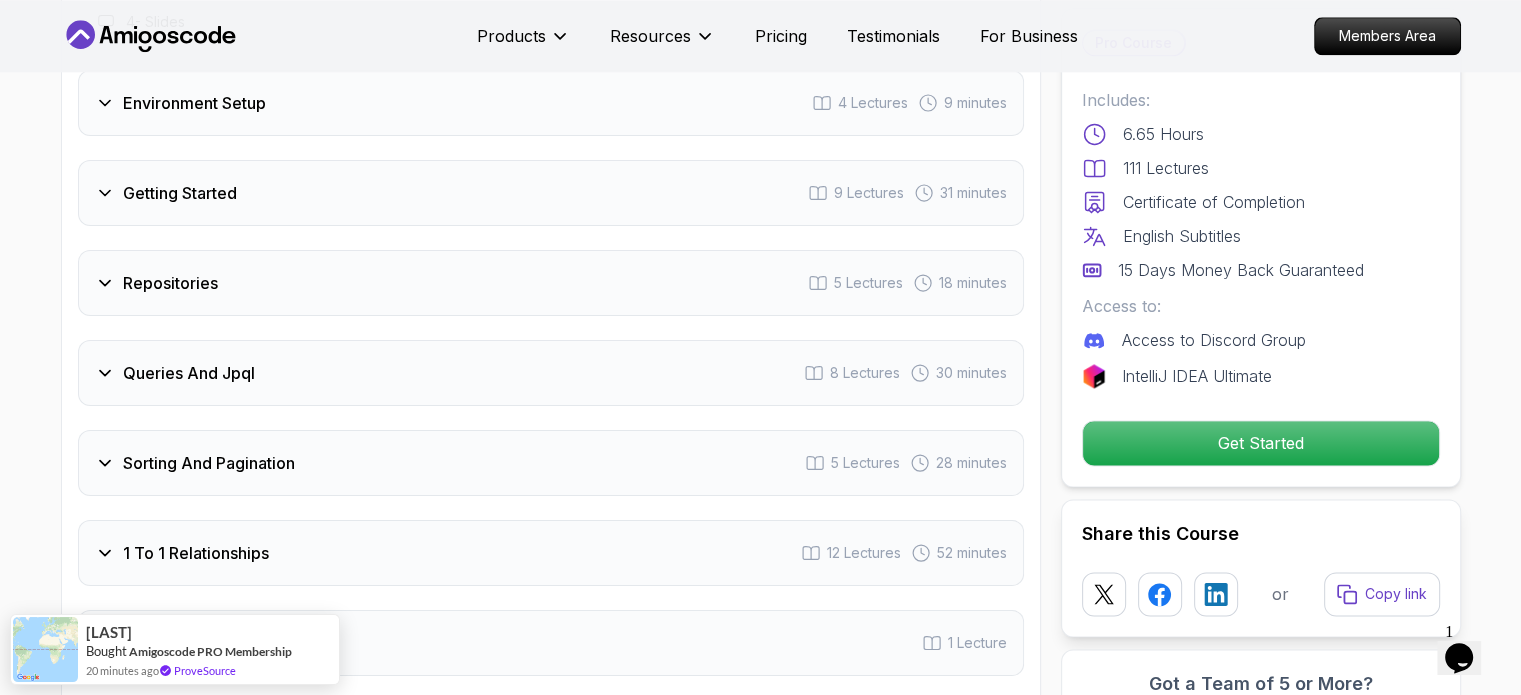 click on "Queries And Jpql" at bounding box center (189, 373) 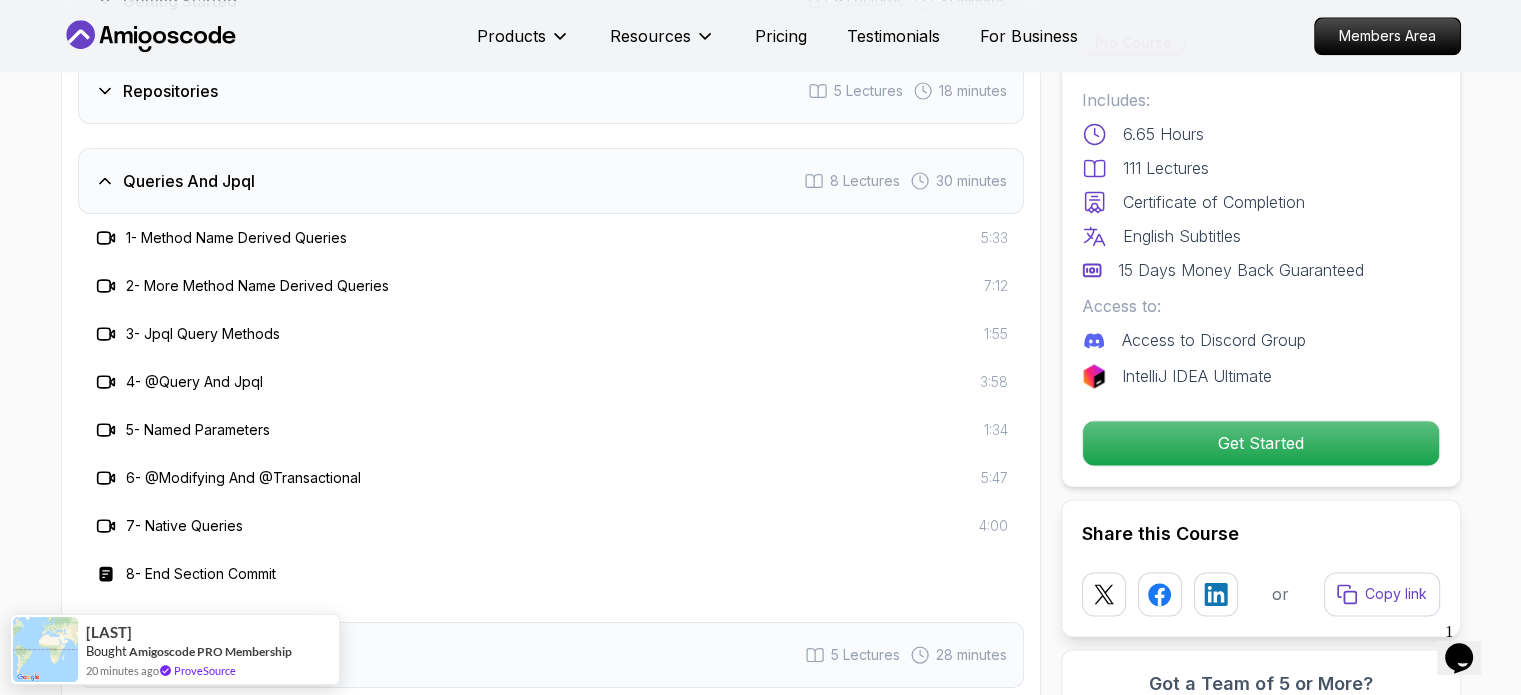 click 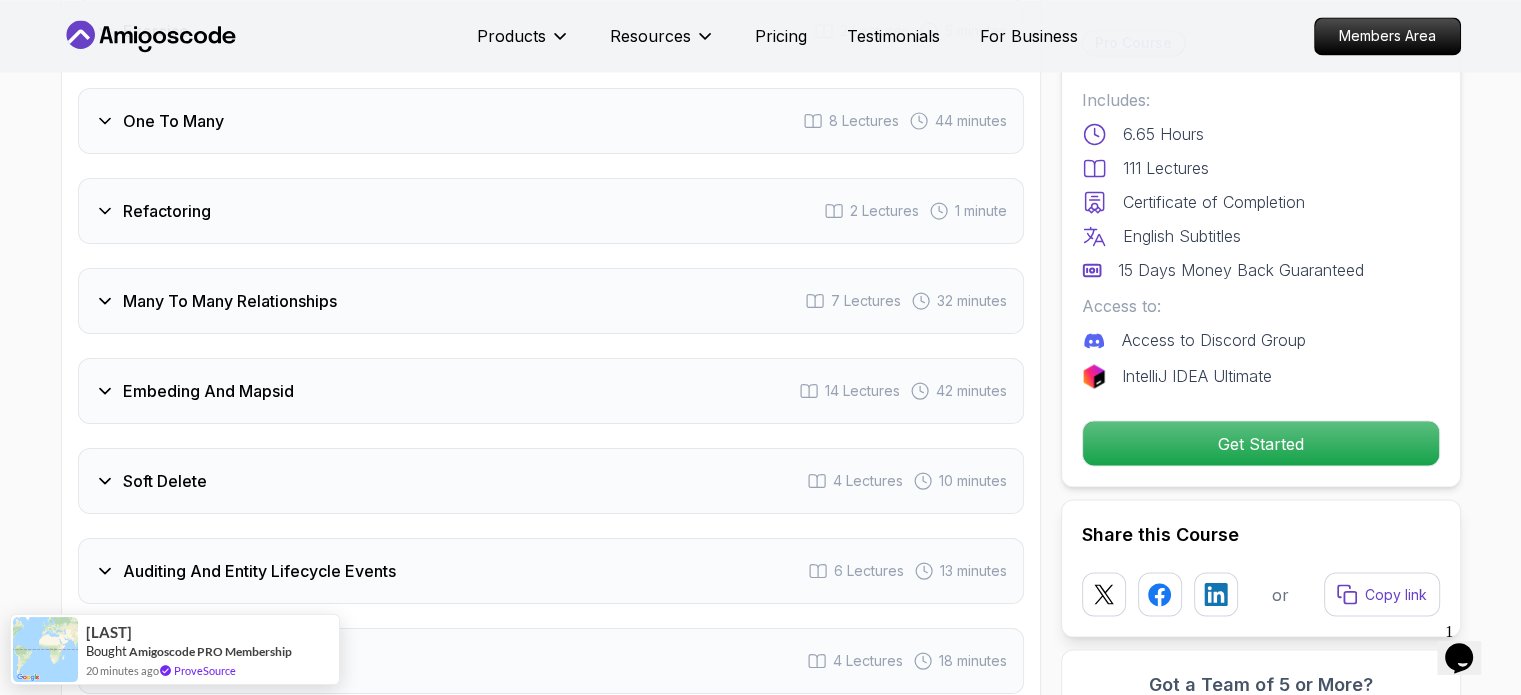 scroll, scrollTop: 3758, scrollLeft: 0, axis: vertical 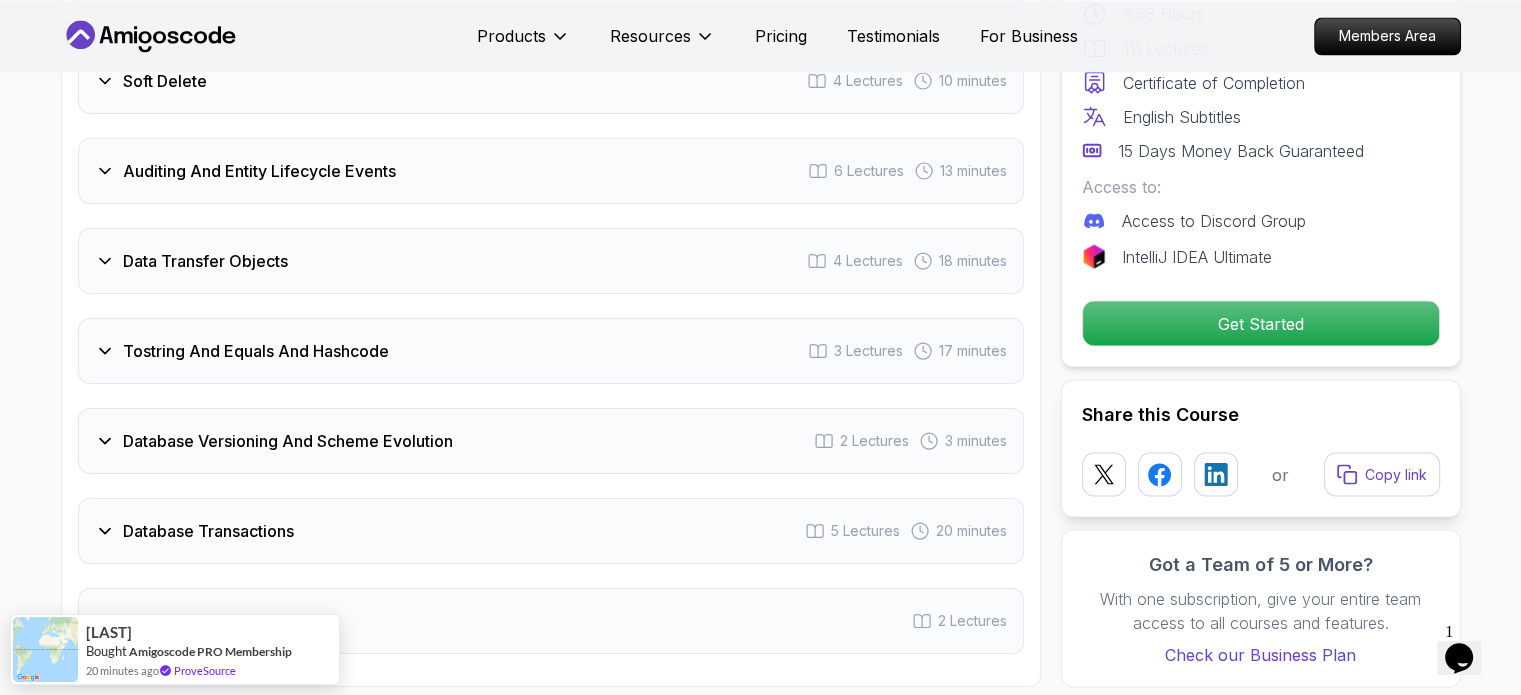 click 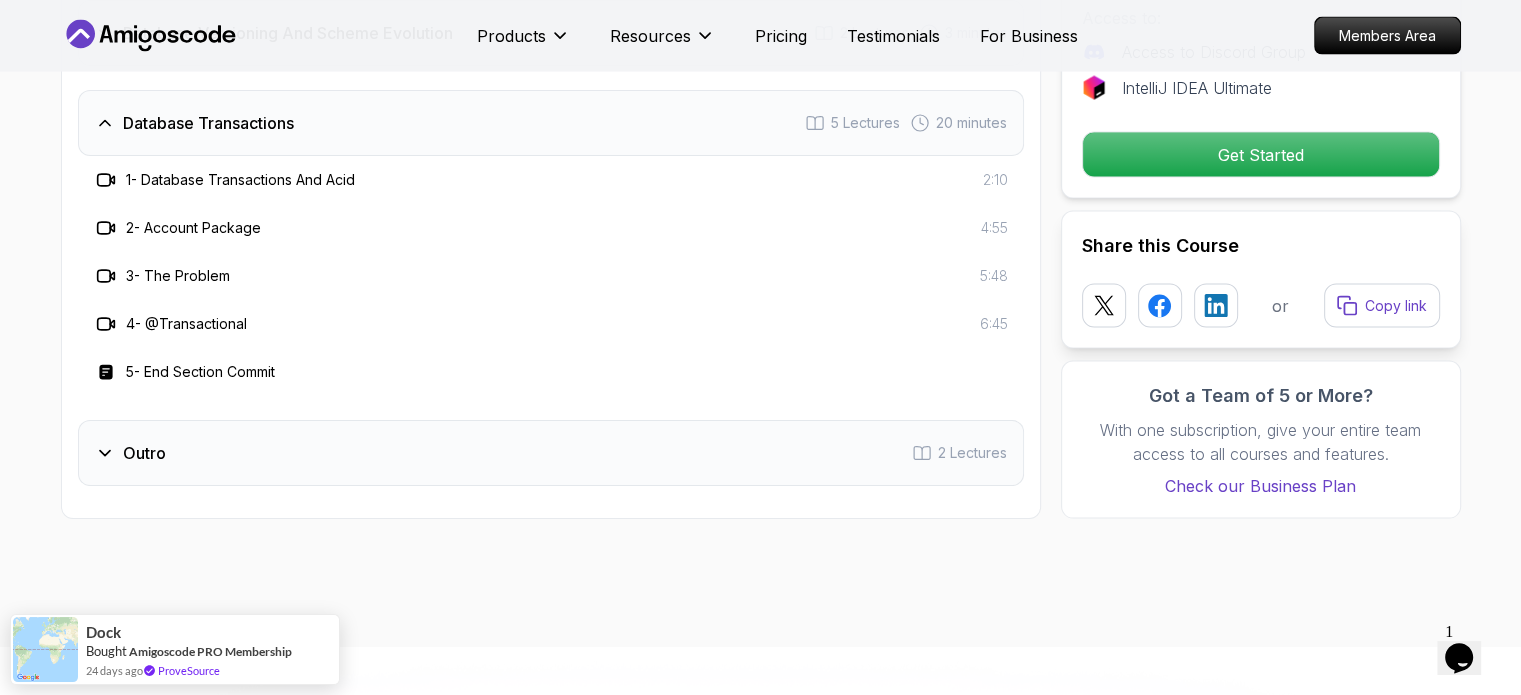 scroll, scrollTop: 4047, scrollLeft: 0, axis: vertical 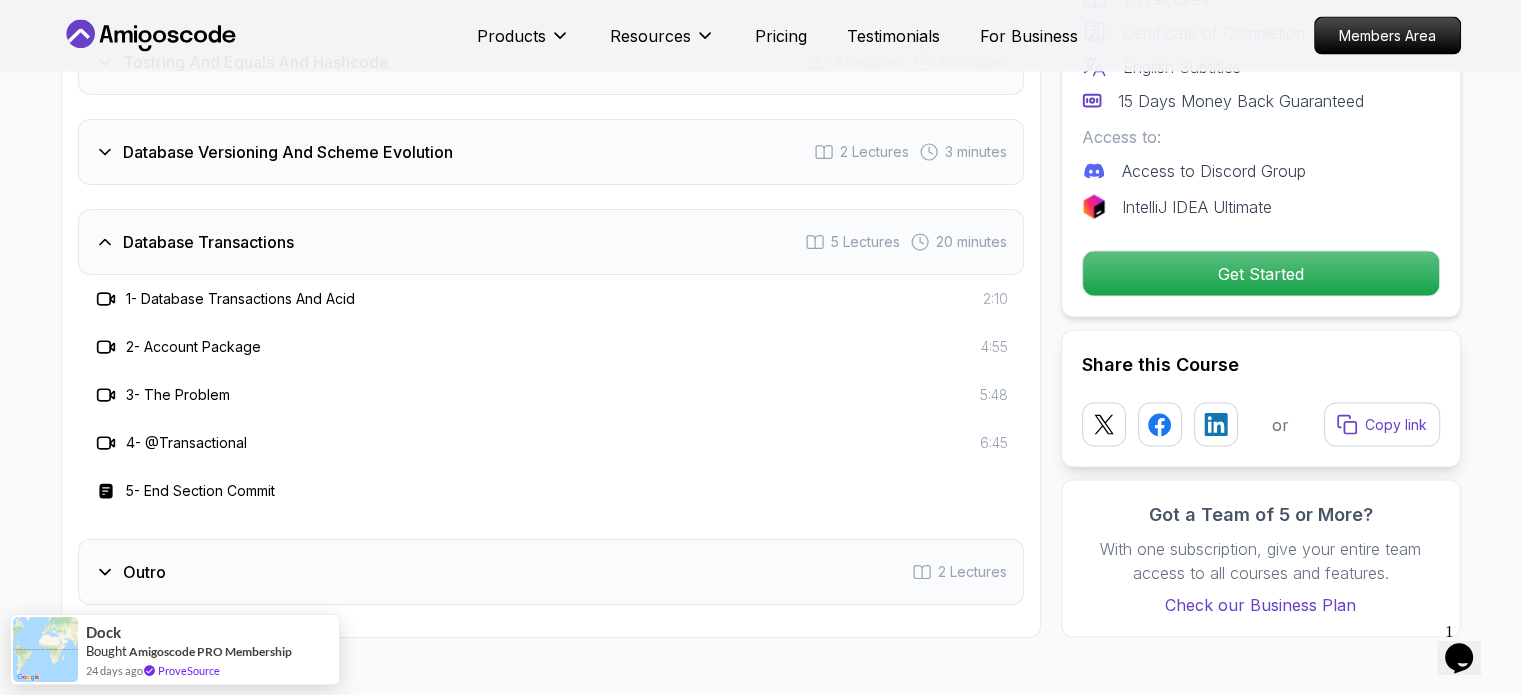 click on "Database Transactions" at bounding box center [208, 242] 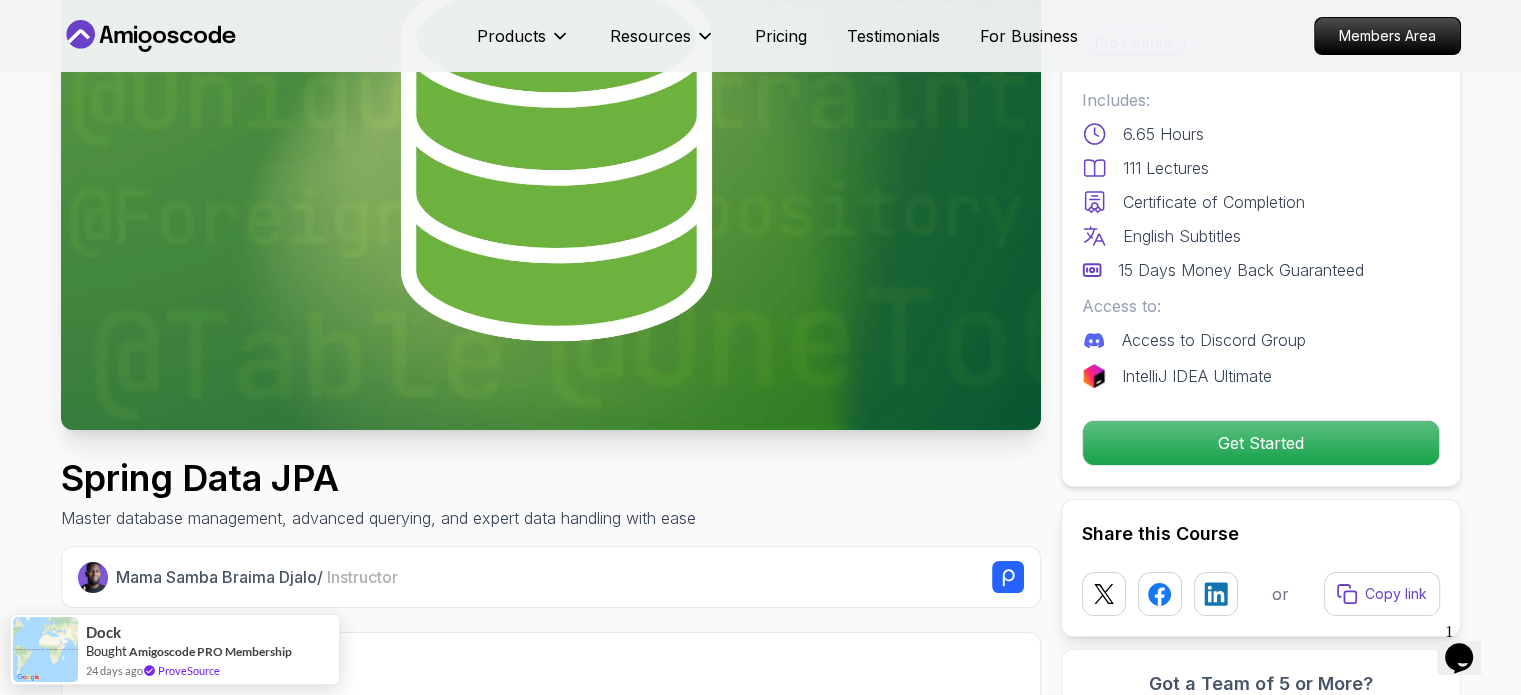 scroll, scrollTop: 0, scrollLeft: 0, axis: both 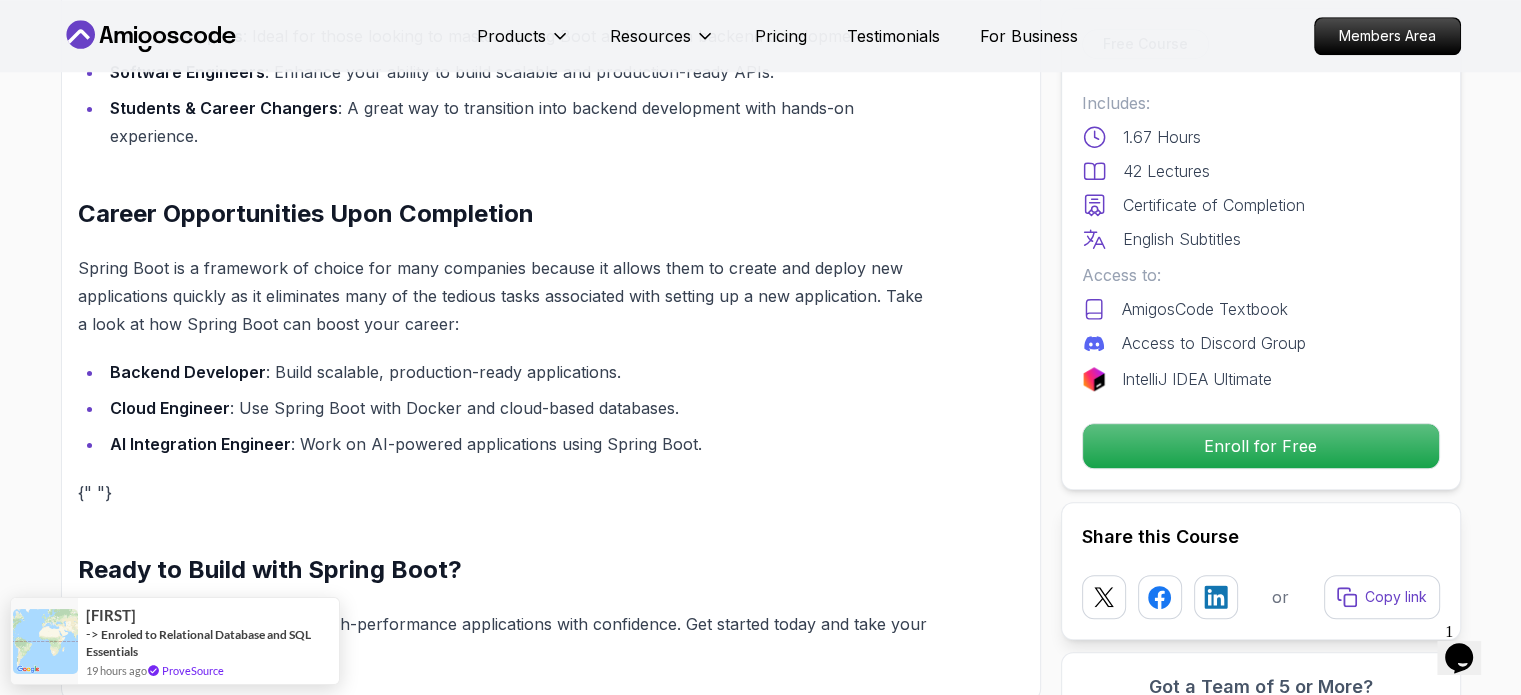click on "Products Resources Pricing Testimonials For Business Members Area Products Resources Pricing Testimonials For Business Members Area Spring Boot for Beginners Build a CRUD API with Spring Boot and PostgreSQL database using Spring Data JPA and Spring AI [FIRST] [LAST]  /   Instructor Free Course Includes: 1.67 Hours 42 Lectures Certificate of Completion English Subtitles Access to: AmigosCode Textbook Access to Discord Group IntelliJ IDEA Ultimate Enroll for Free Share this Course or Copy link Got a Team of 5 or More? With one subscription, give your entire team access to all courses and features. Check our Business Plan [FIRST] [LAST]  /   Instructor What you will learn java spring spring-boot postgres terminal ai git github chatgpt The Basics of Spring - Learn the fundamental concepts and features of the Spring framework. Spring Boot - Understand how to use Spring Boot to simplify the development of Spring applications. Build Powerful Applications with Spring Boot
Hands-On Learning" at bounding box center (760, 3373) 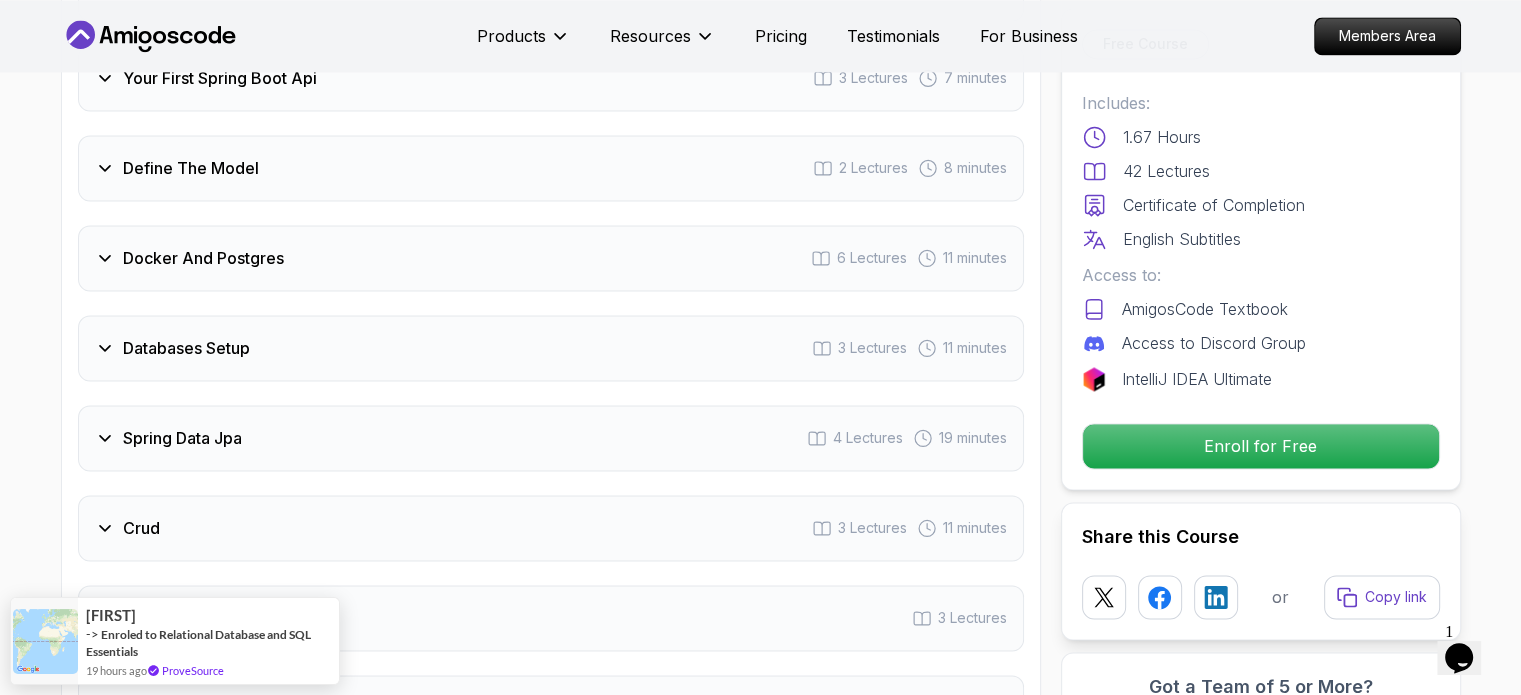 scroll, scrollTop: 2980, scrollLeft: 0, axis: vertical 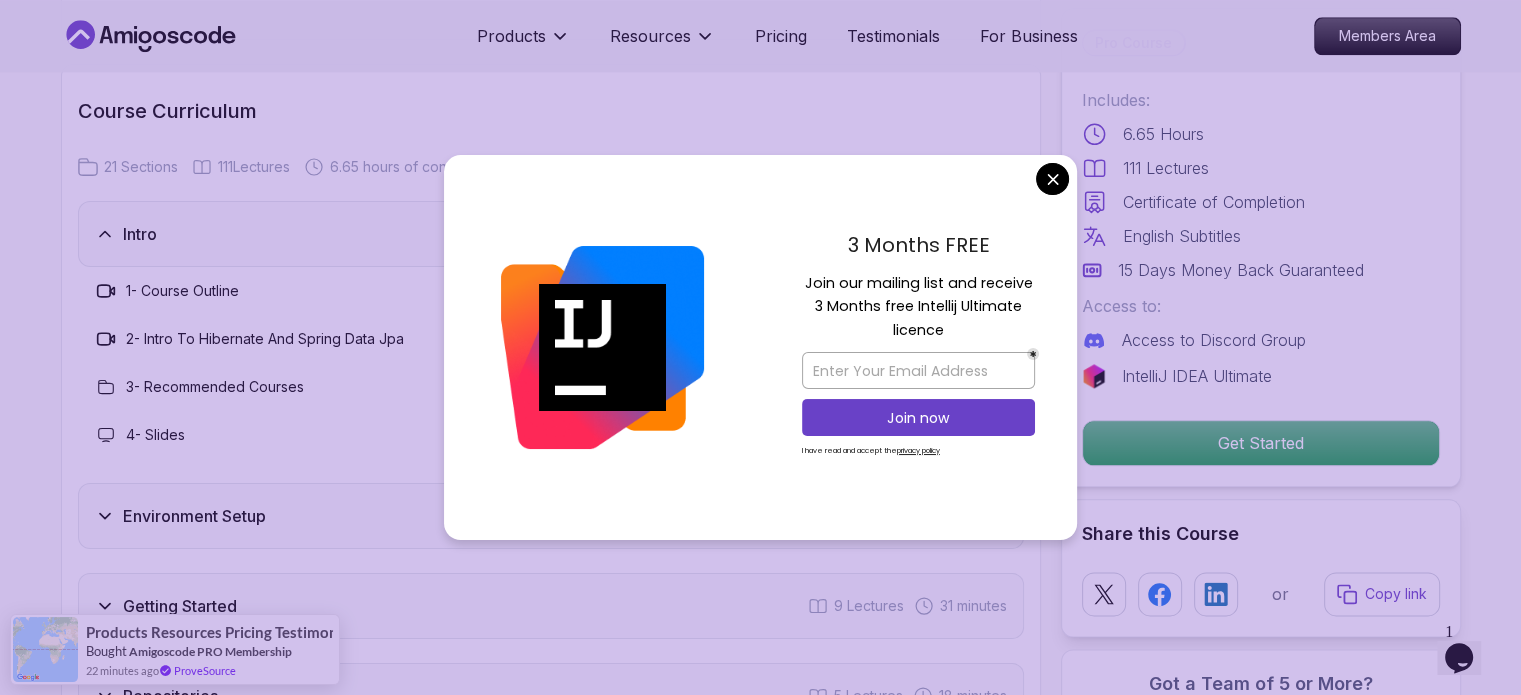 click on "Products Resources Pricing Testimonials For Business Members Area Products Resources Pricing Testimonials For Business Members Area Spring Data JPA Master database management, advanced querying, and expert data handling with ease [FIRST] [LAST]  /   Instructor Pro Course Includes: 6.65 Hours 111 Lectures Certificate of Completion English Subtitles 15 Days Money Back Guaranteed Access to: Access to Discord Group IntelliJ IDEA Ultimate Get Started Share this Course or Copy link Got a Team of 5 or More? With one subscription, give your entire team access to all courses and features. Check our Business Plan [FIRST] [LAST]  /   Instructor What you will learn spring-data-jpa java spring-boot spring terminal sql JPA and Hibernate Fundamentals - Understand how Spring Data JPA simplifies data persistence. Entity Relationships - Master One-to-One, One-to-Many, and Many-to-Many mappings. Database Transactions - Learn how to manage transactions and ensure data integrity.
Why This Course Stands Out" at bounding box center (760, 3104) 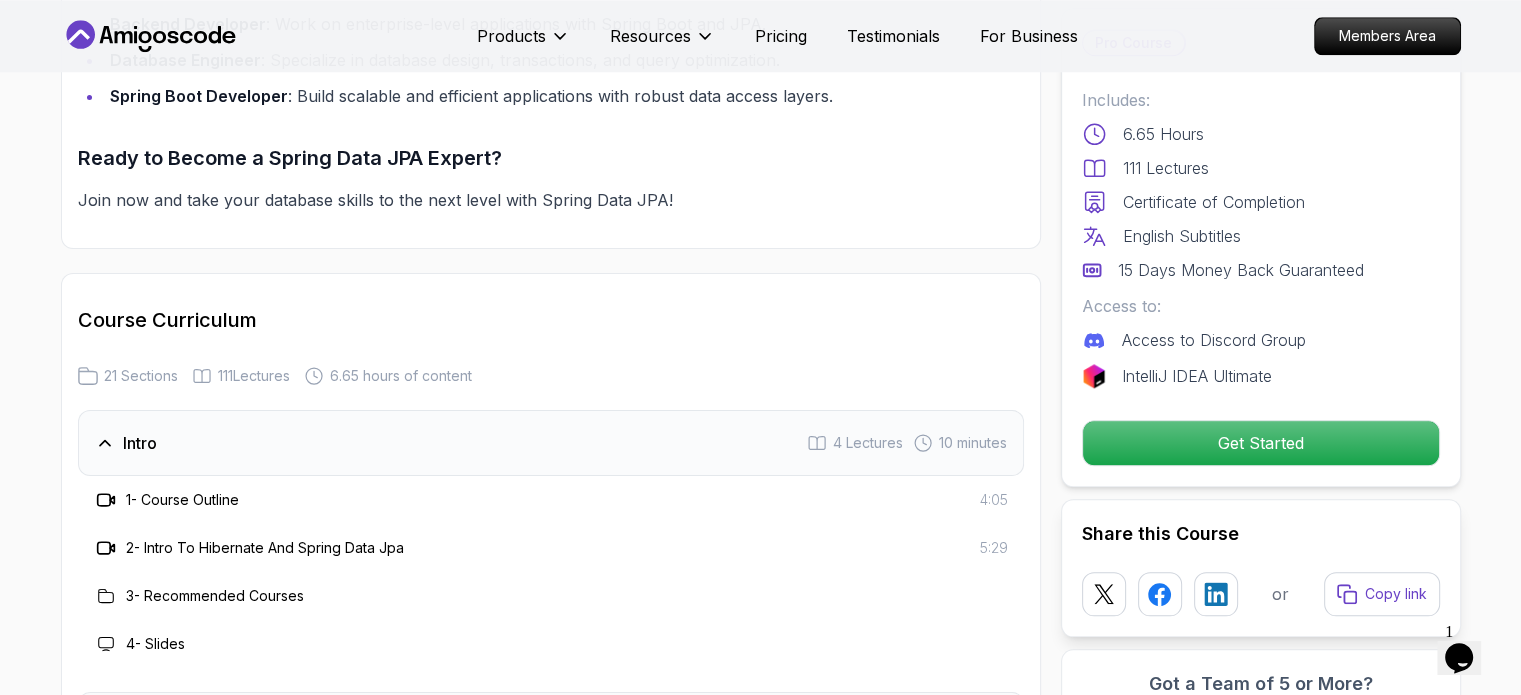 scroll, scrollTop: 2468, scrollLeft: 0, axis: vertical 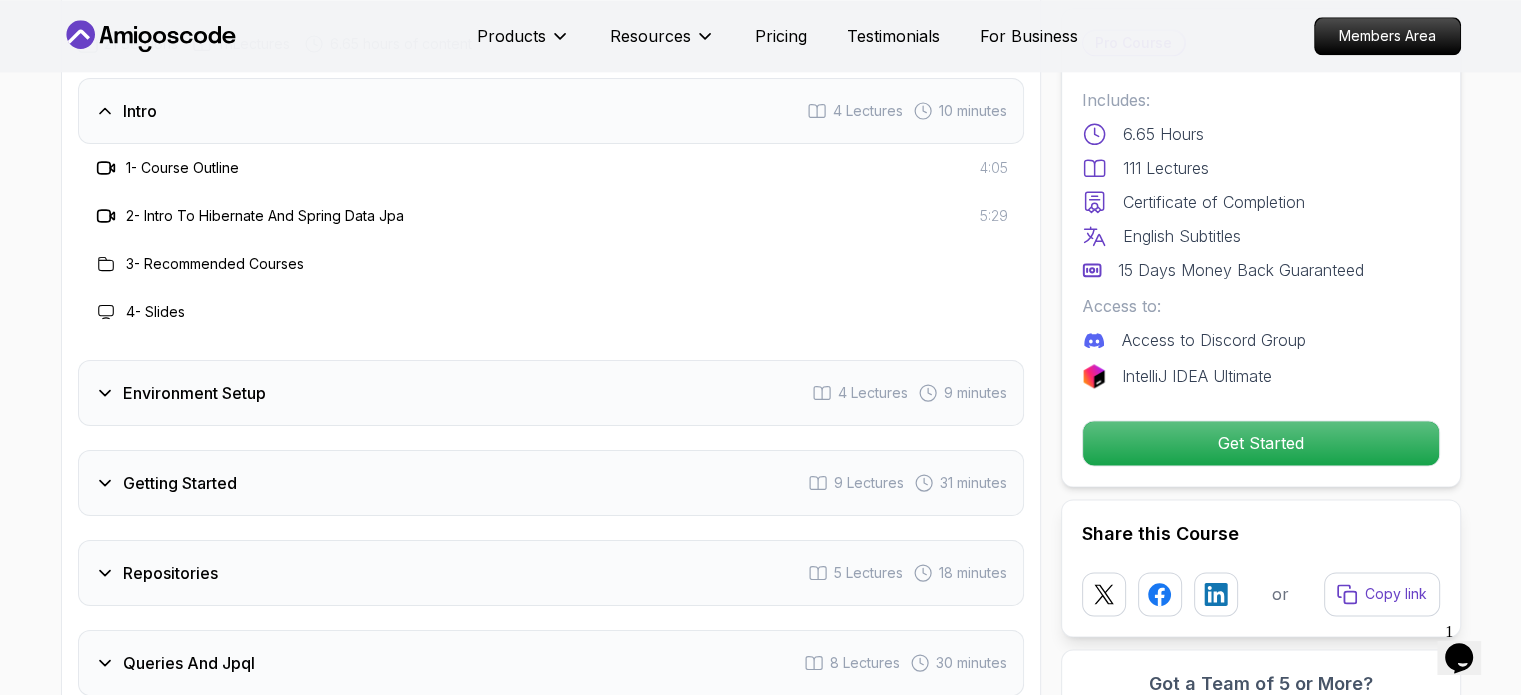 click on "Environment Setup 4   Lectures     9 minutes" at bounding box center (551, 393) 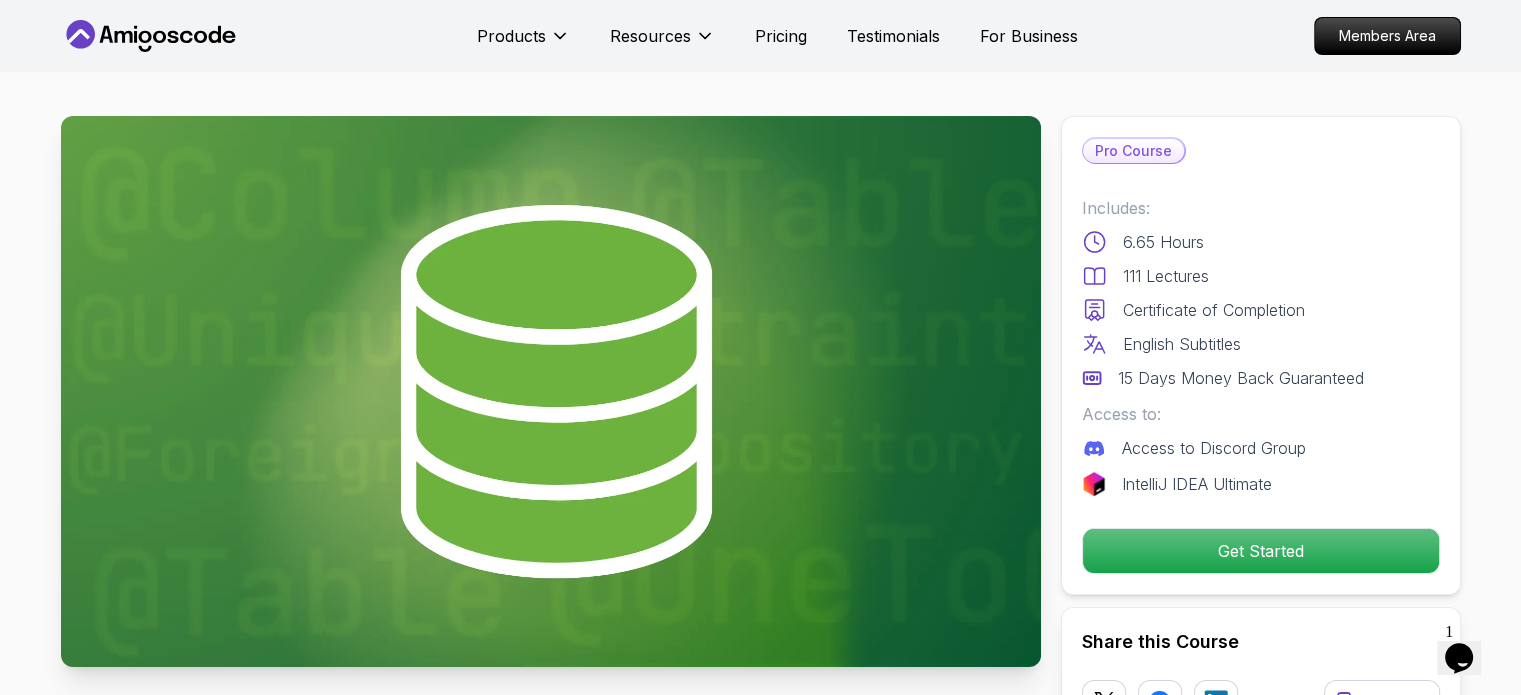 scroll, scrollTop: 0, scrollLeft: 0, axis: both 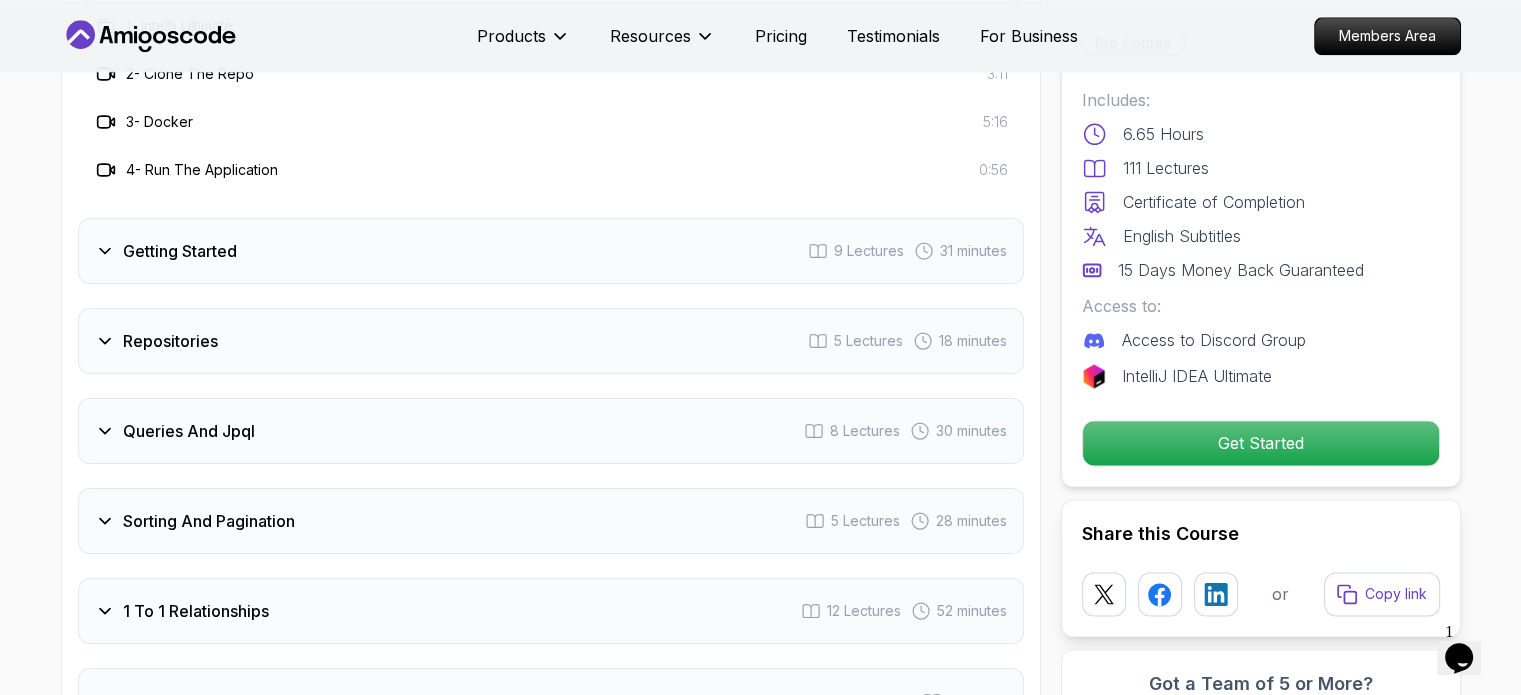 click on "Repositories 5   Lectures     18 minutes" at bounding box center (551, 341) 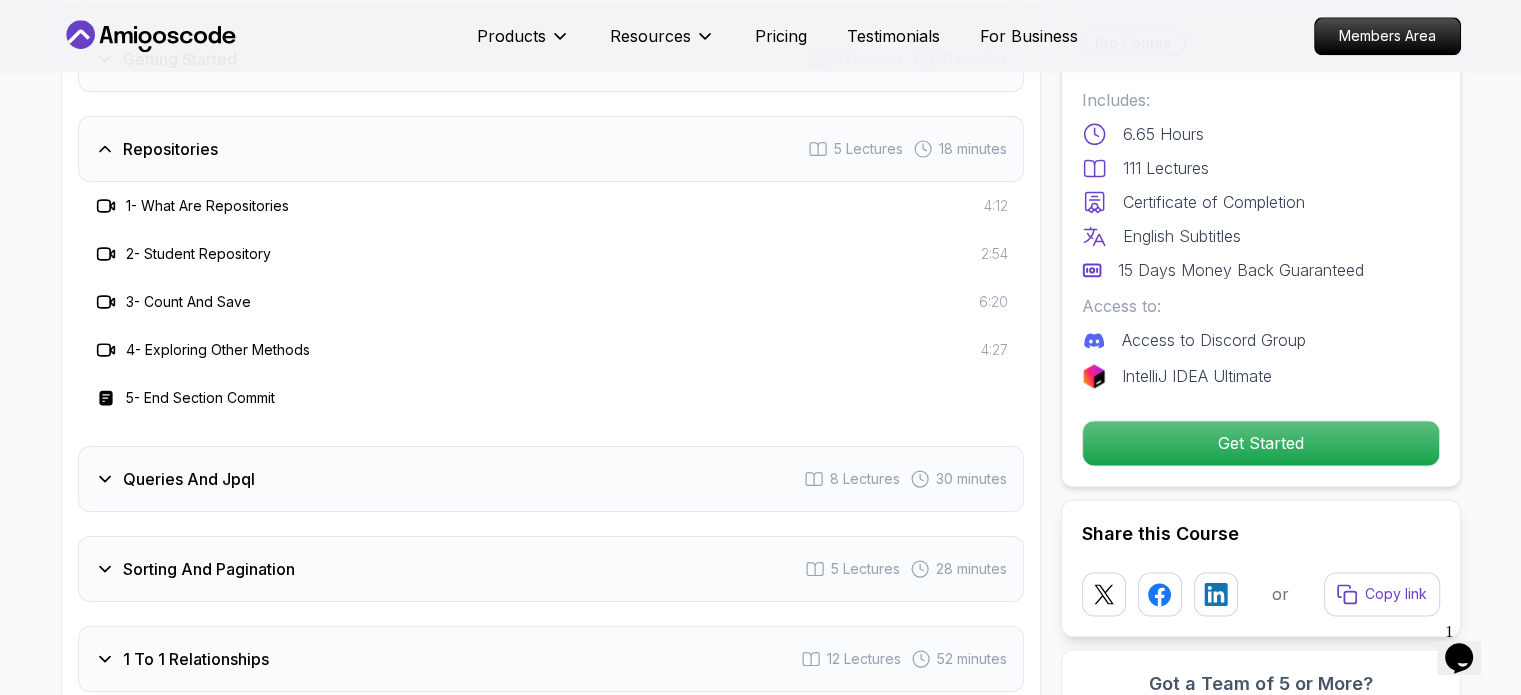 click on "Repositories 5   Lectures     18 minutes" at bounding box center [551, 149] 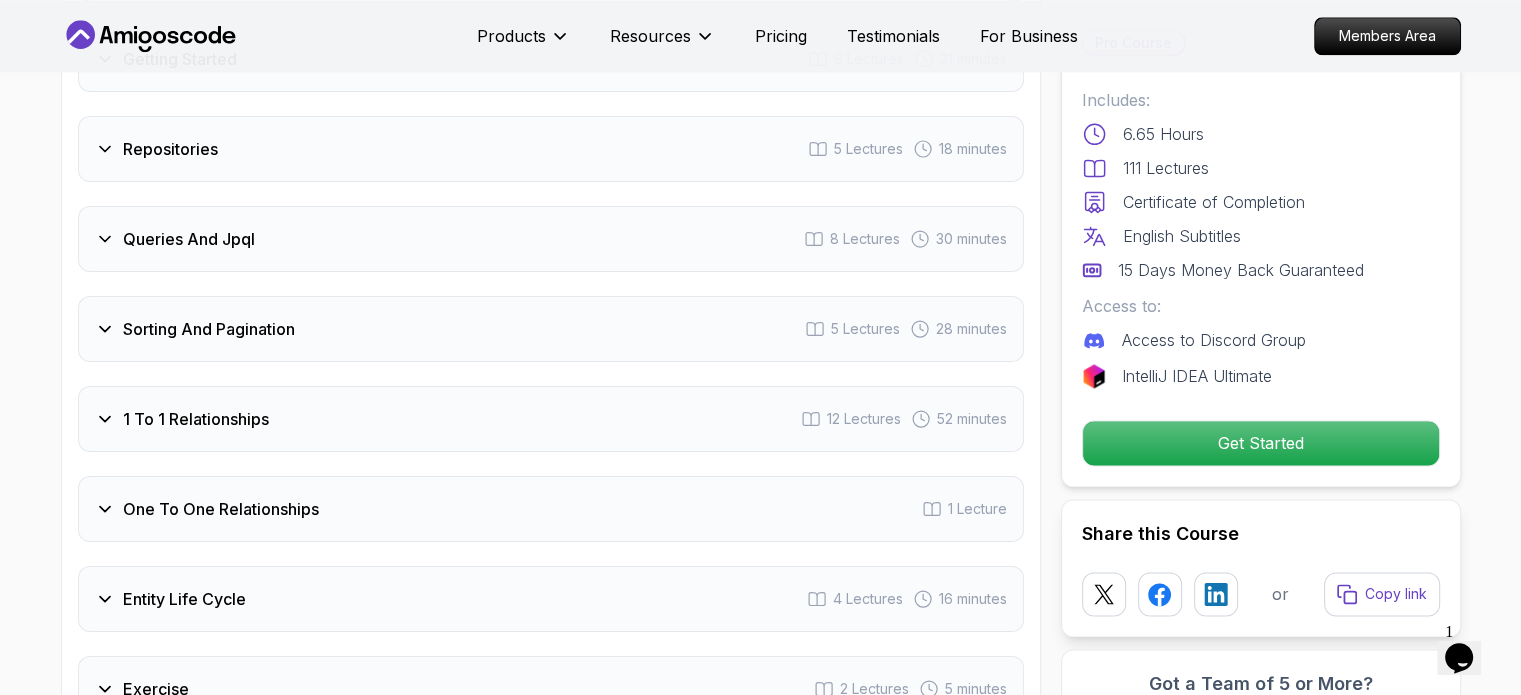 click on "Queries And Jpql" at bounding box center [189, 239] 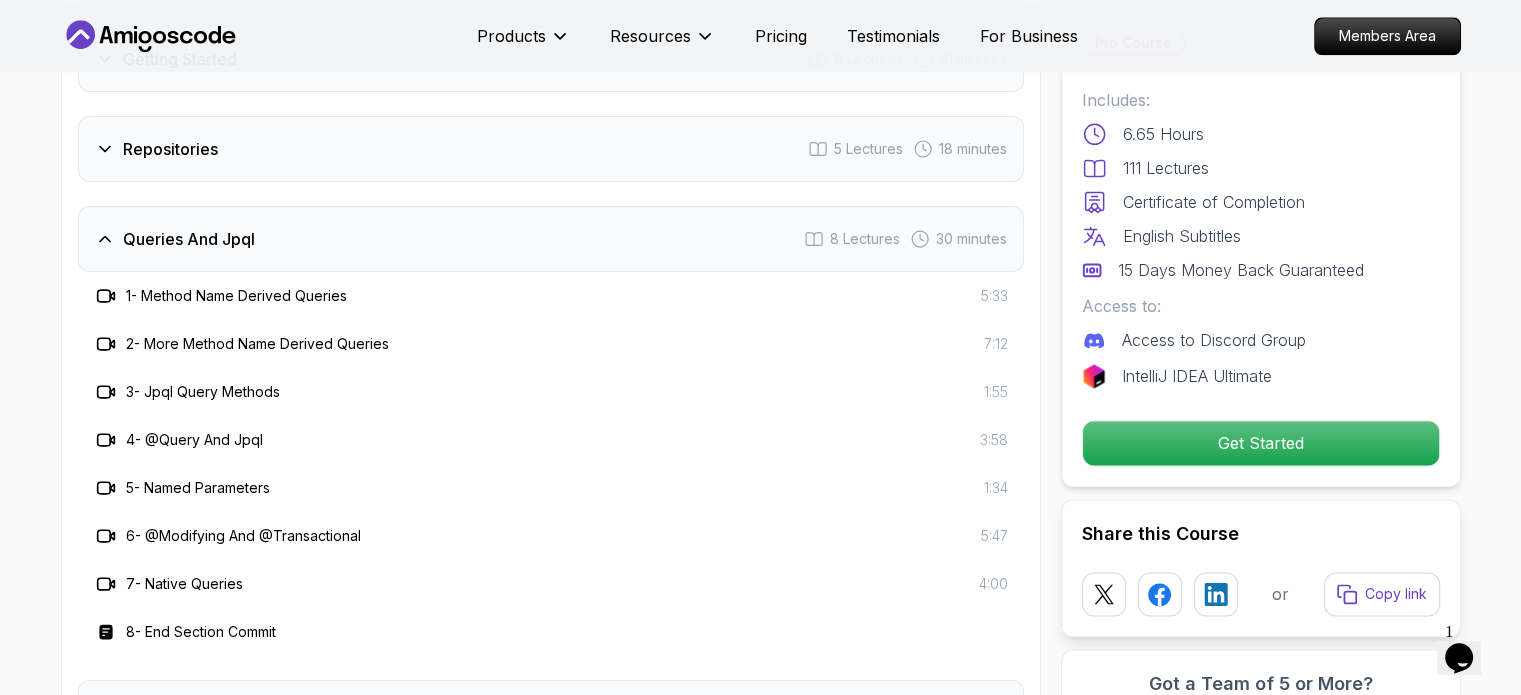 click on "Queries And Jpql" at bounding box center [189, 239] 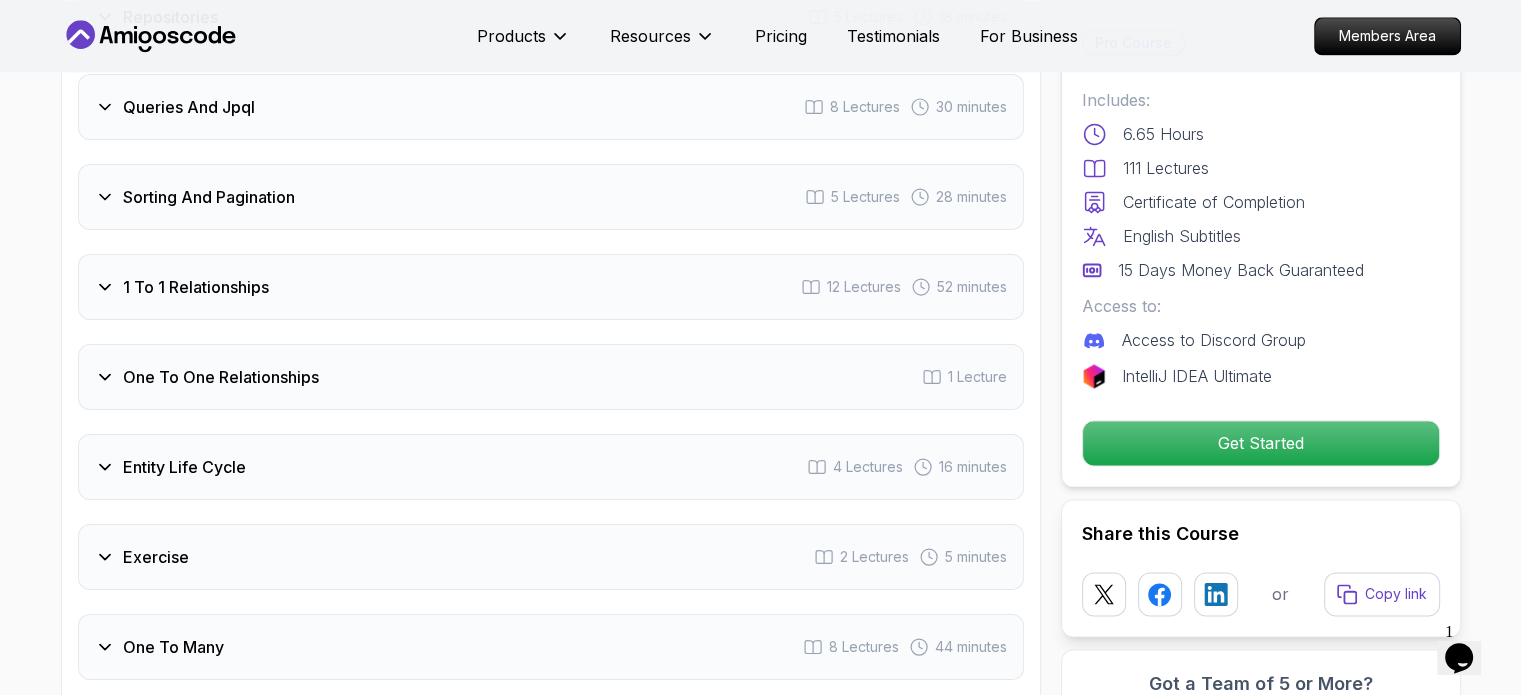 scroll, scrollTop: 2900, scrollLeft: 0, axis: vertical 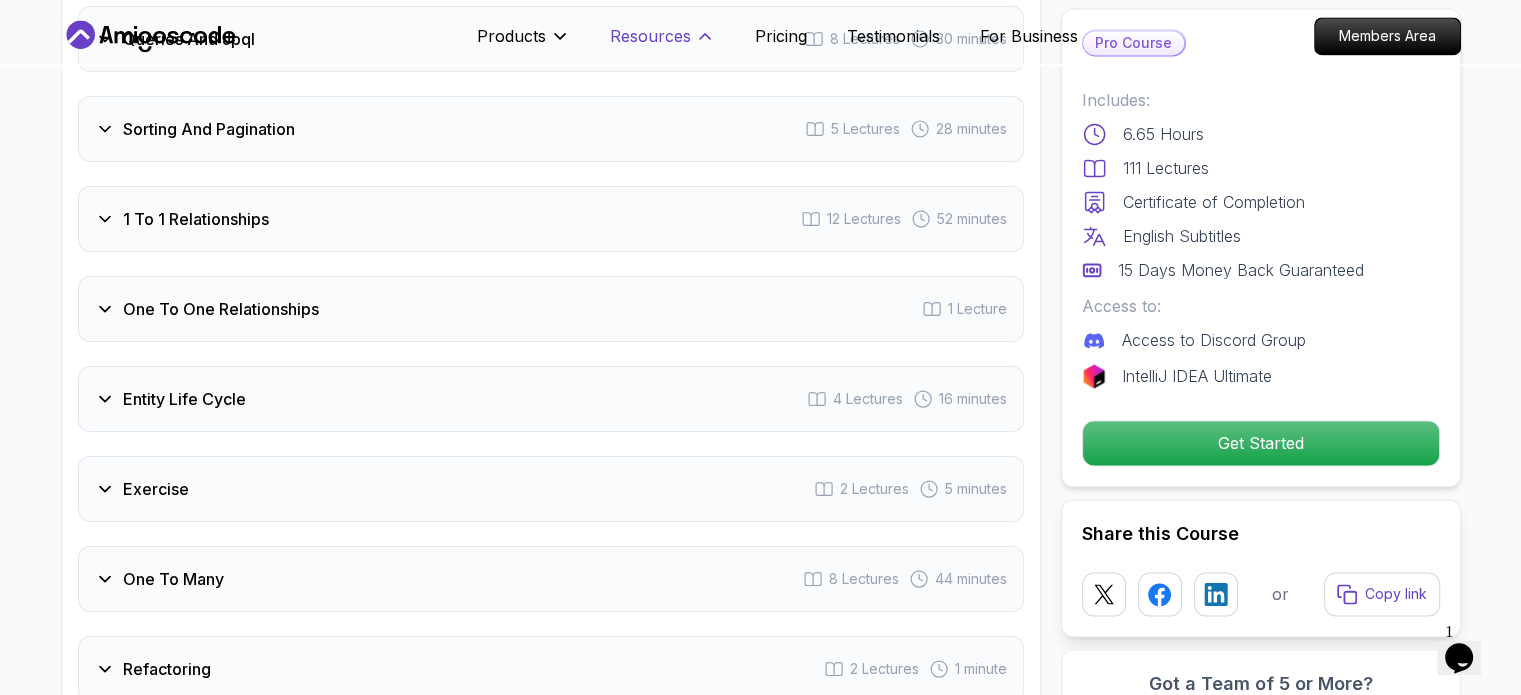 click on "Resources" at bounding box center (662, 44) 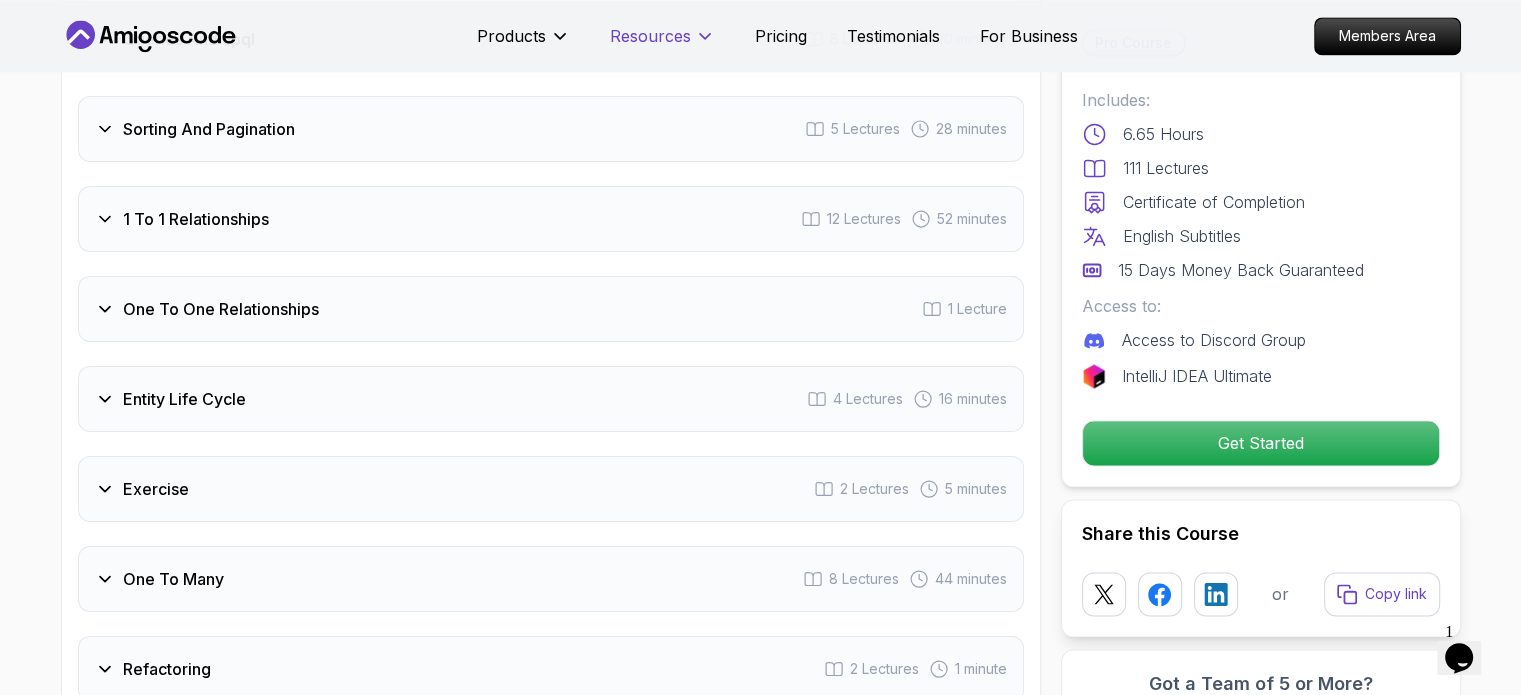 click on "Resources" at bounding box center (662, 44) 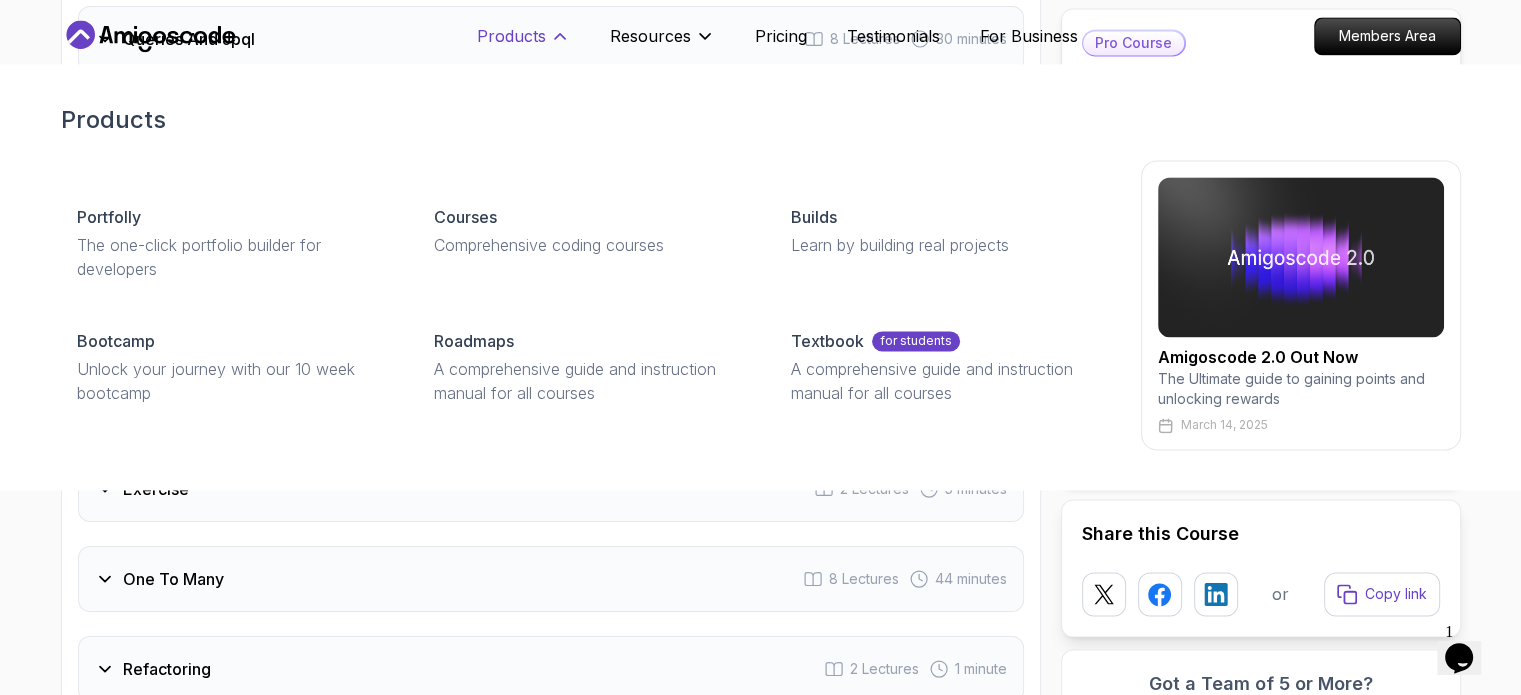 click on "Products" at bounding box center [511, 36] 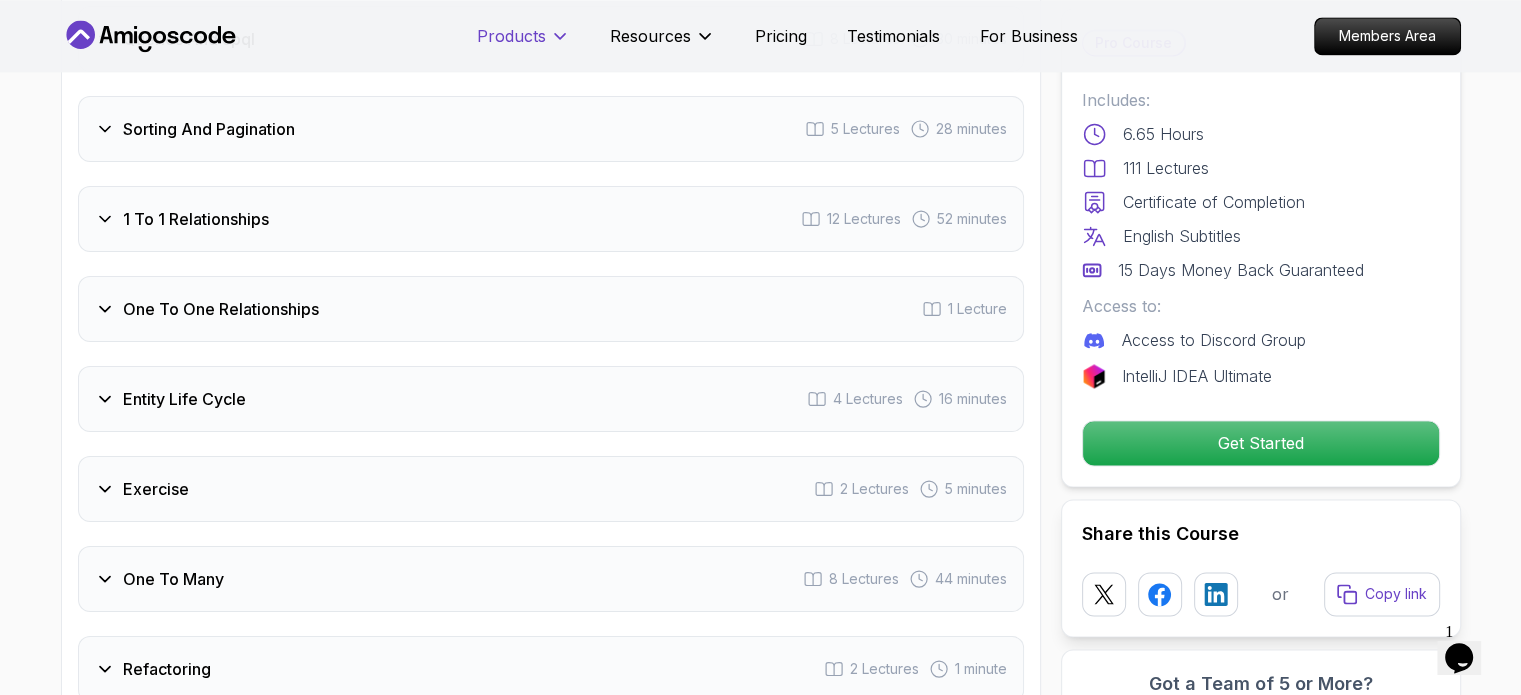 click on "Products" at bounding box center (511, 36) 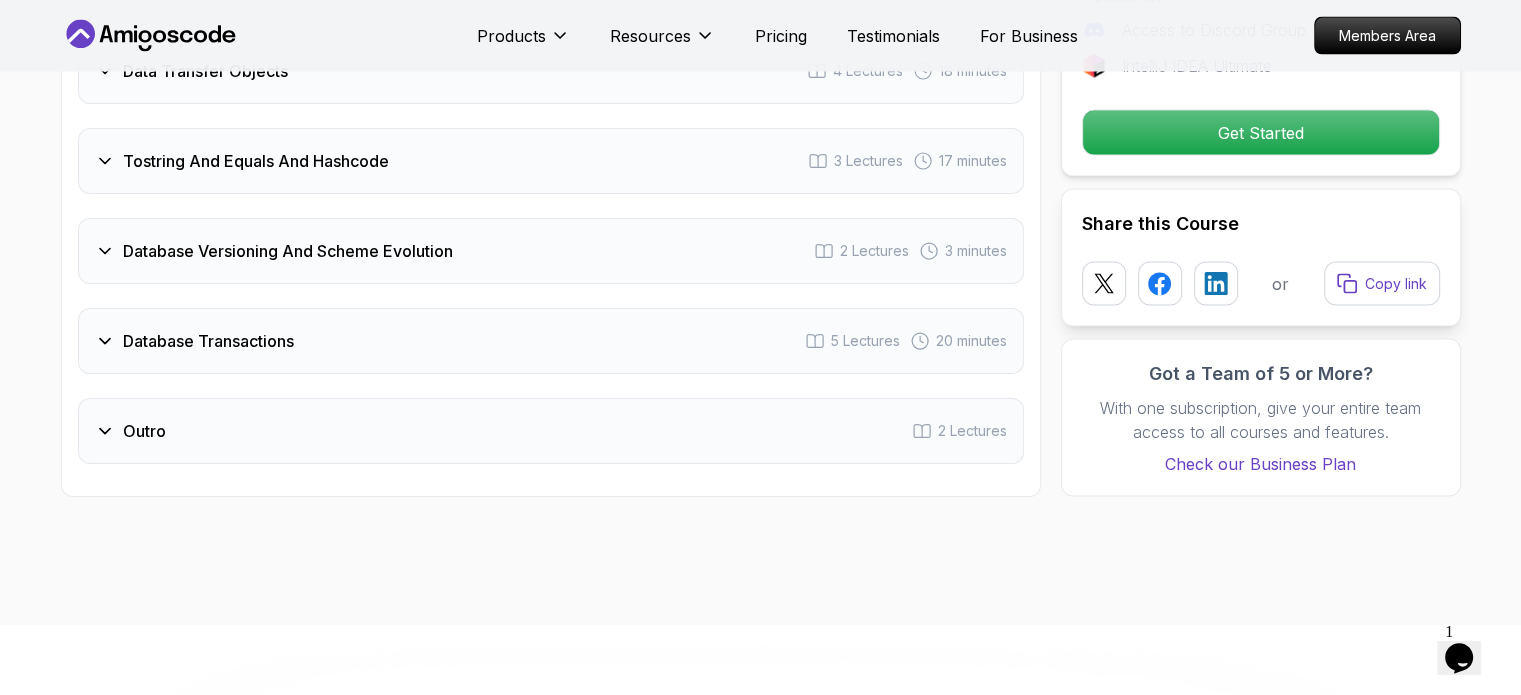 scroll, scrollTop: 4065, scrollLeft: 0, axis: vertical 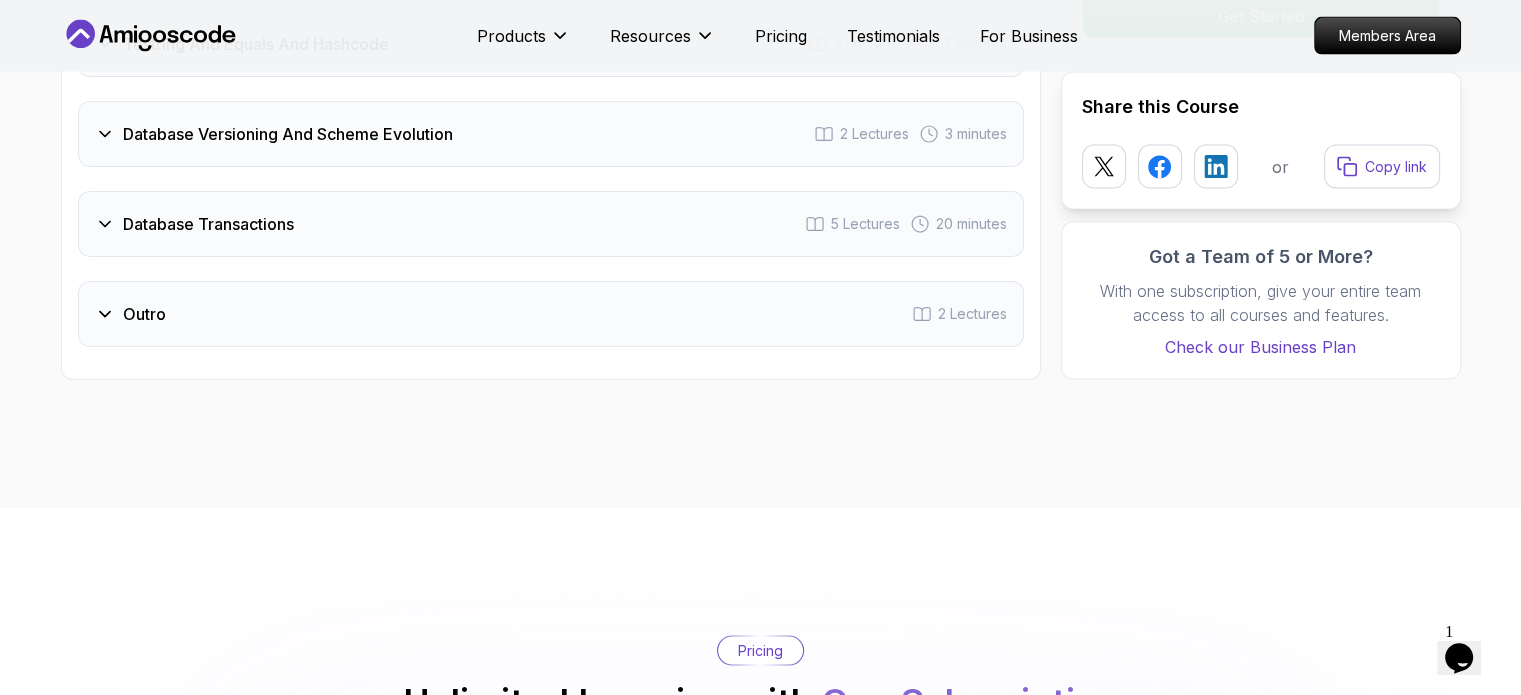 click on "Database Versioning And Scheme Evolution 2   Lectures     3 minutes" at bounding box center [551, 134] 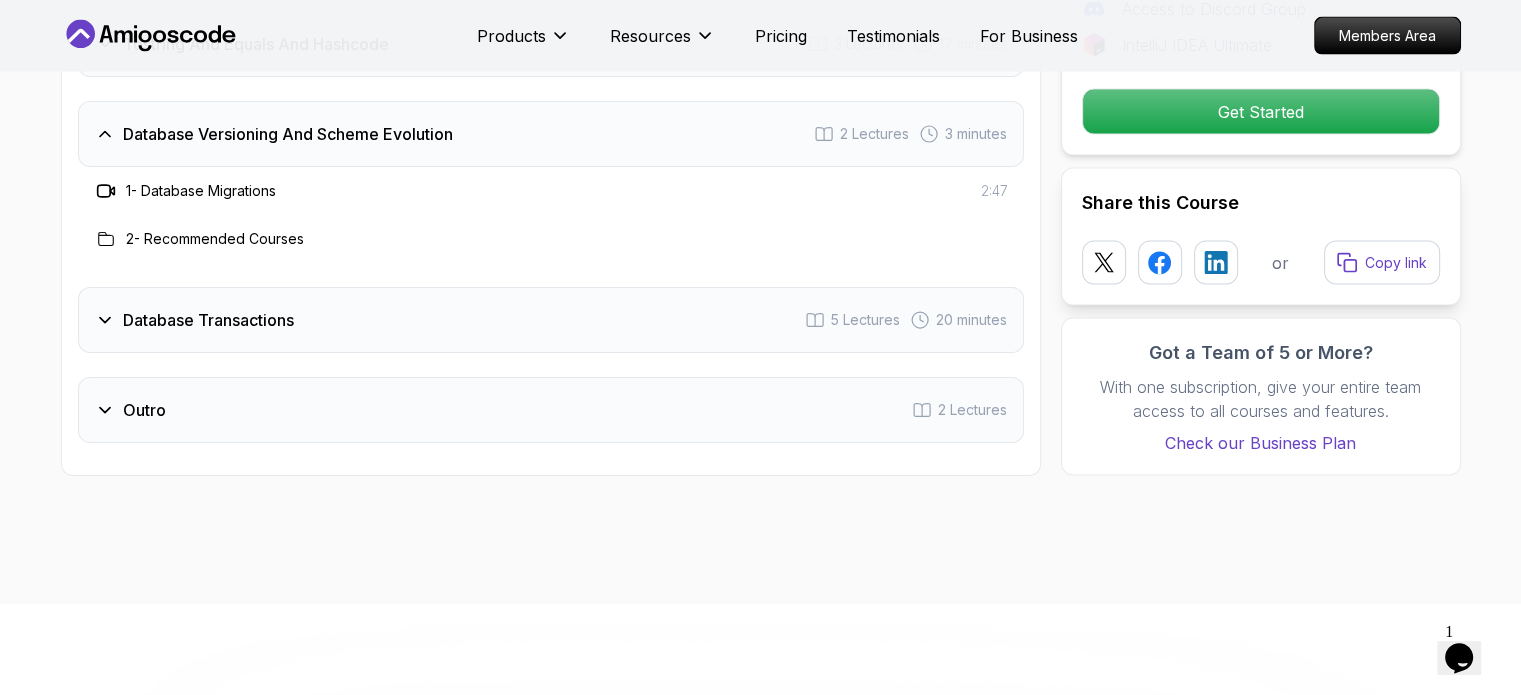 click on "Database Versioning And Scheme Evolution 2   Lectures     3 minutes" at bounding box center (551, 134) 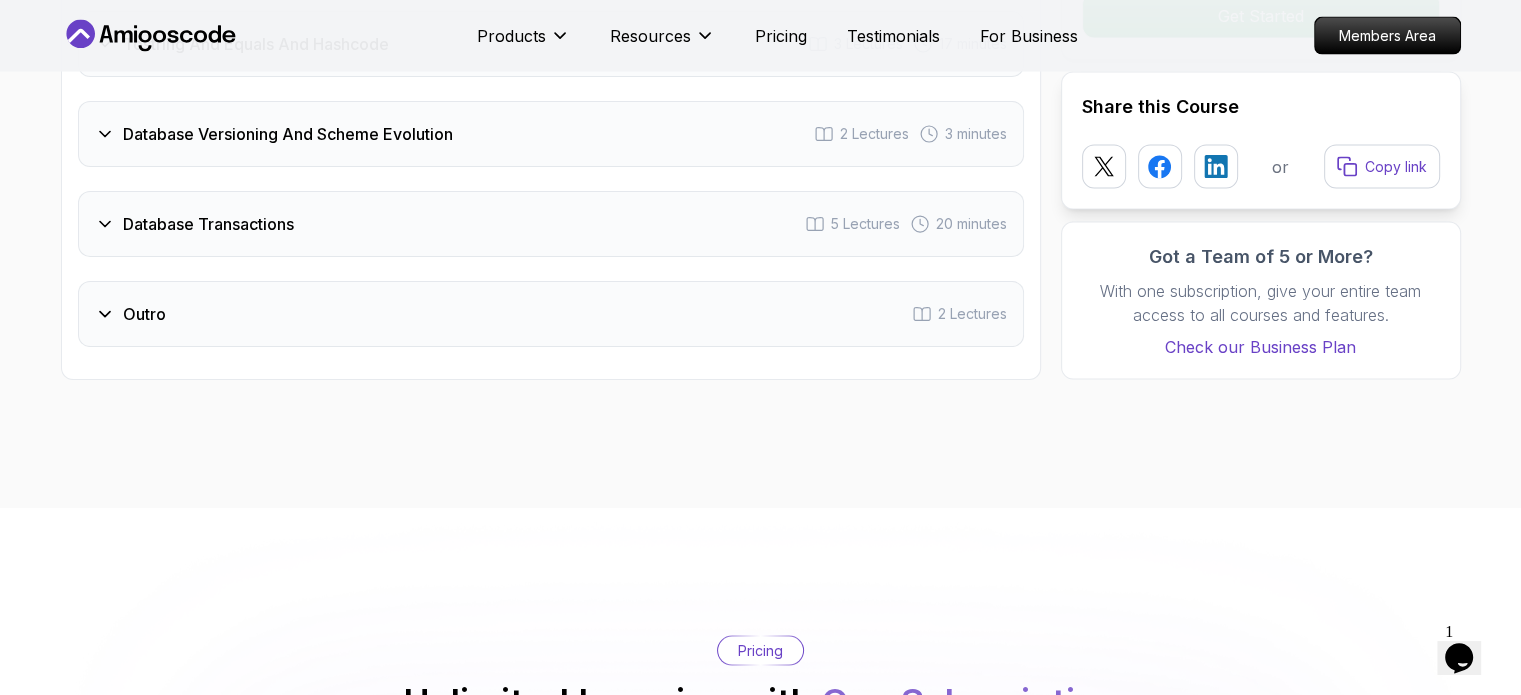 click on "Database Transactions" at bounding box center (208, 224) 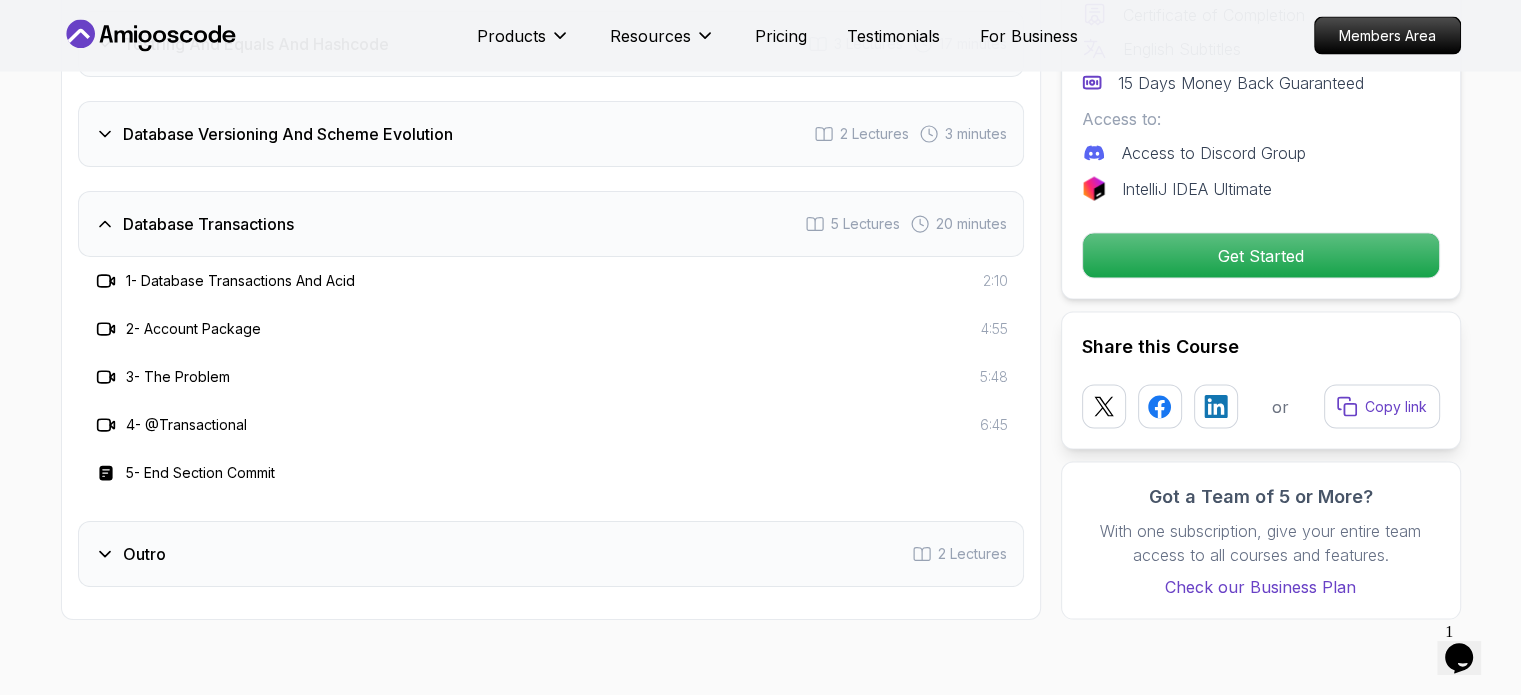 click 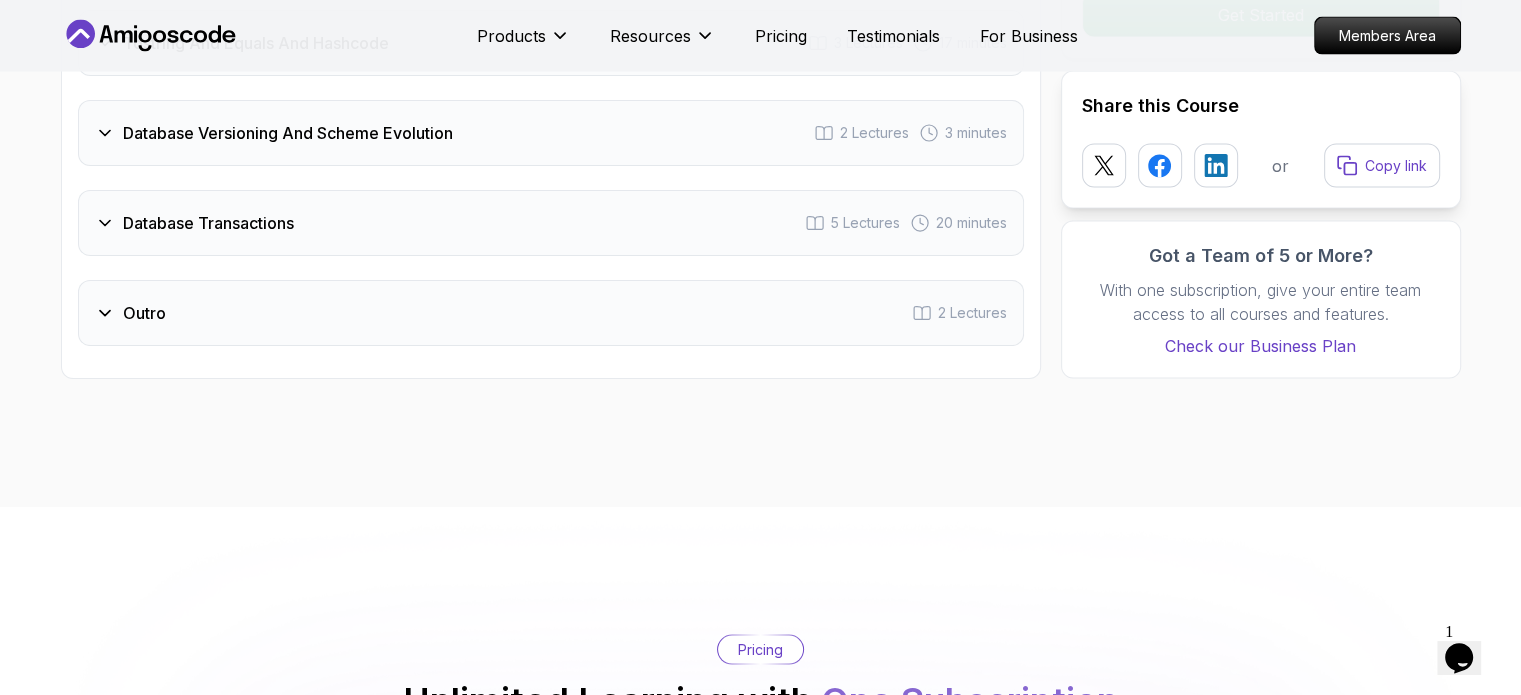 scroll, scrollTop: 3865, scrollLeft: 0, axis: vertical 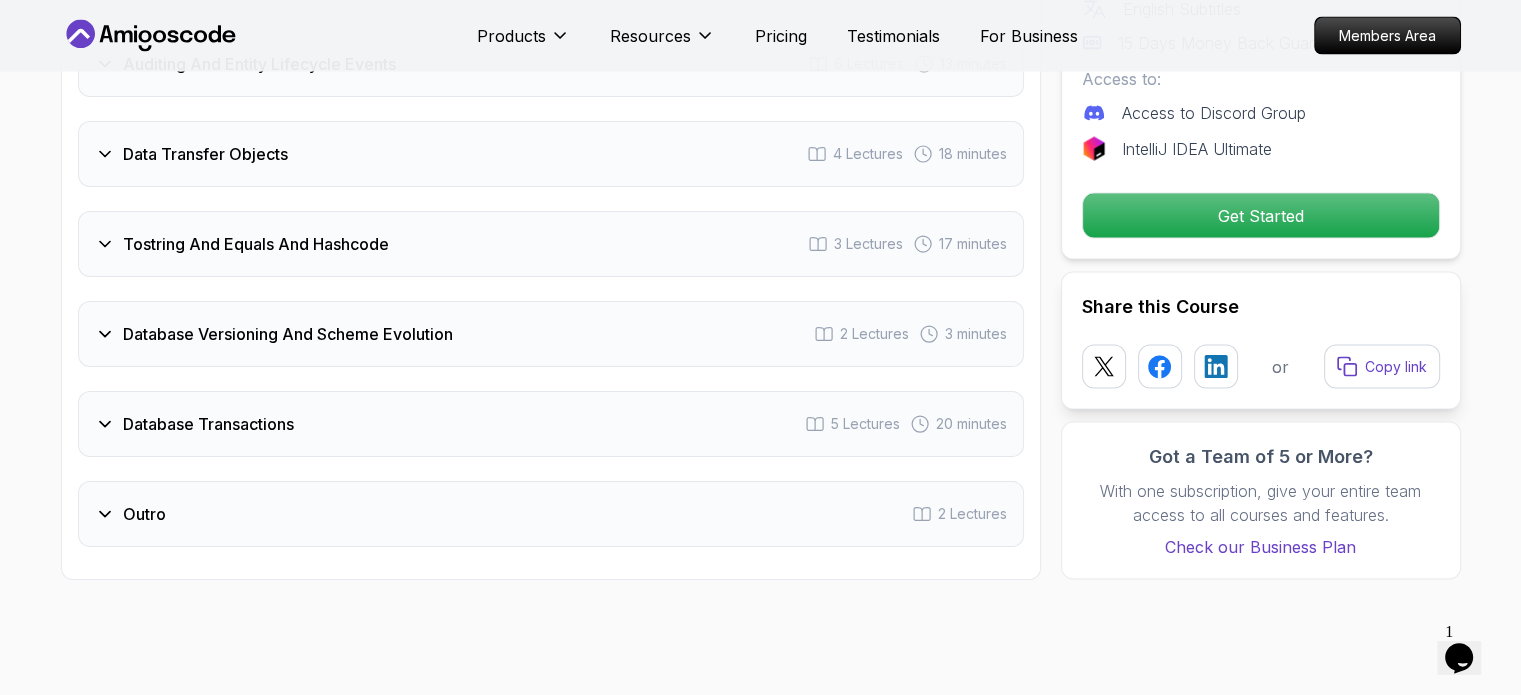 click on "Tostring And Equals And Hashcode" at bounding box center (256, 244) 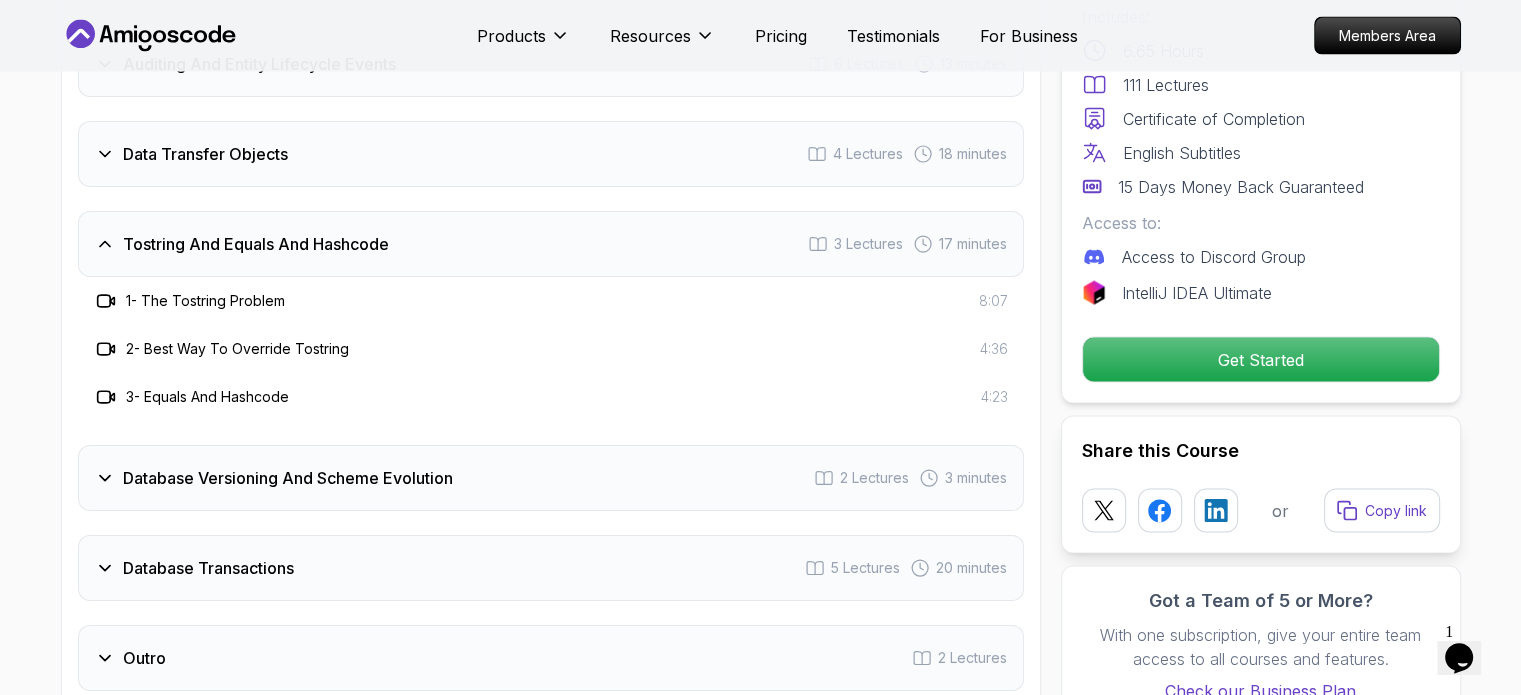 click on "Tostring And Equals And Hashcode" at bounding box center [256, 244] 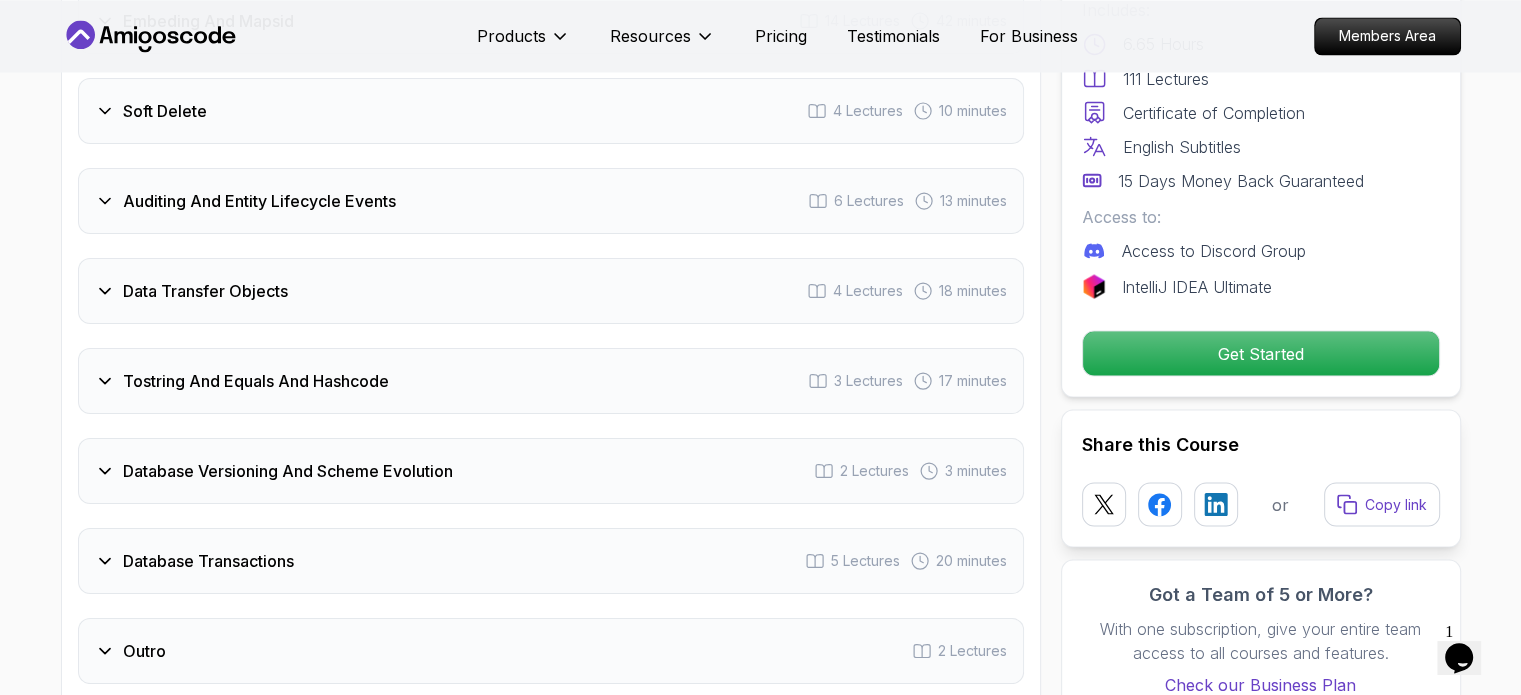 scroll, scrollTop: 3665, scrollLeft: 0, axis: vertical 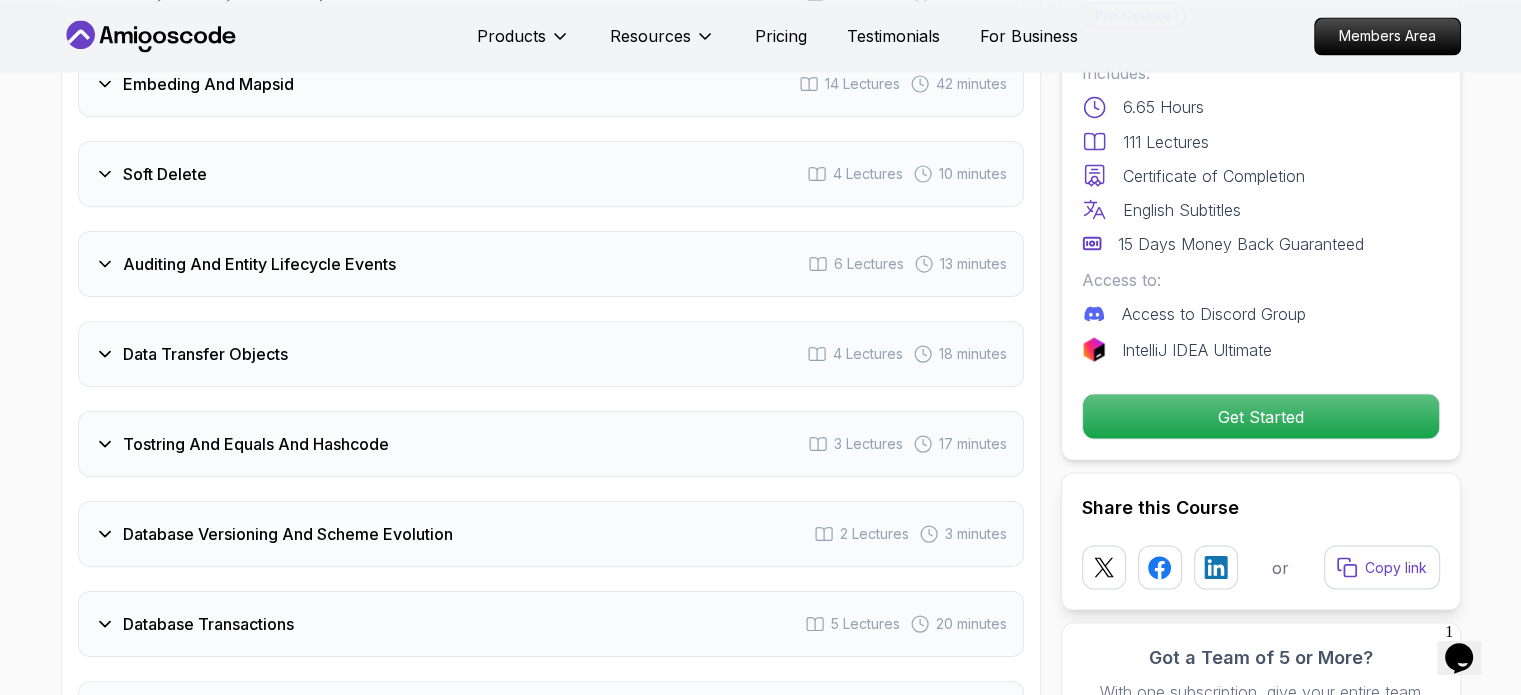 click on "Data Transfer Objects 4   Lectures     18 minutes" at bounding box center (551, 354) 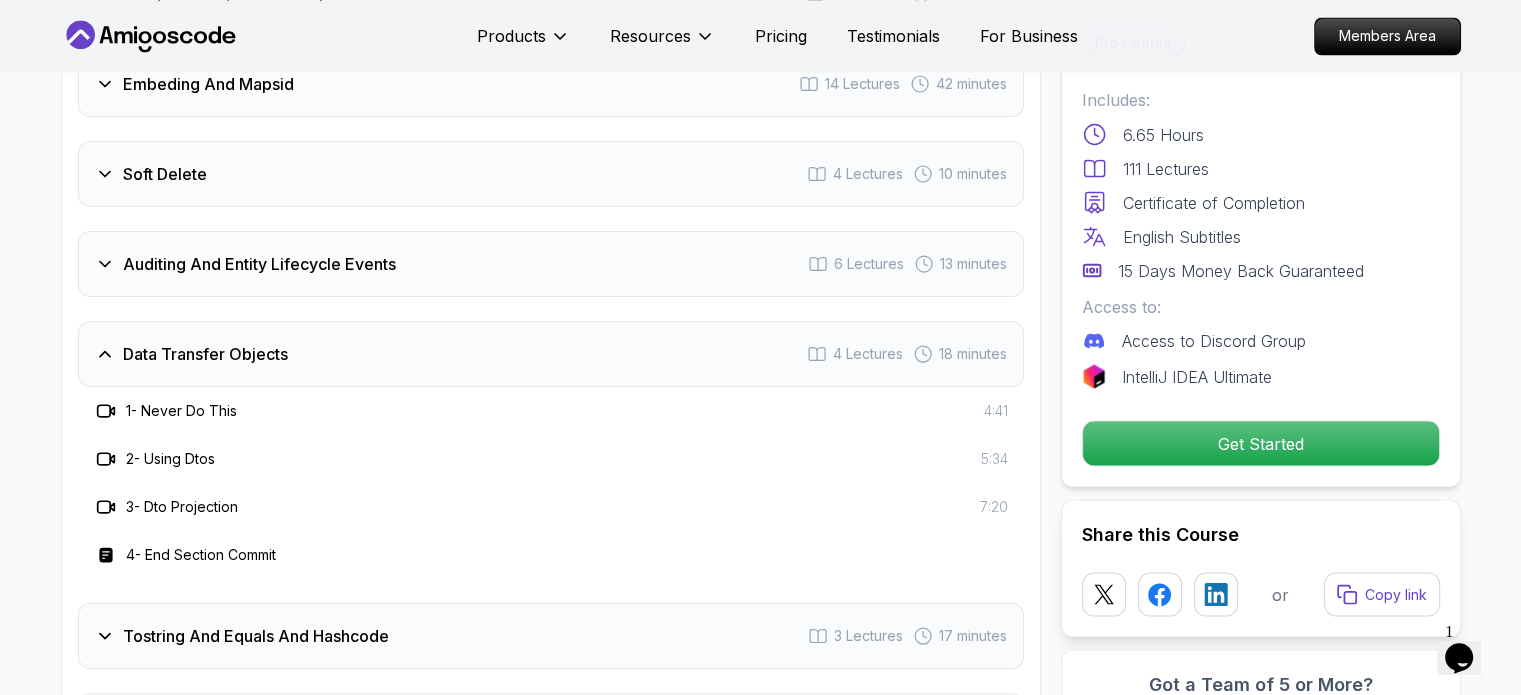click on "Data Transfer Objects 4   Lectures     18 minutes" at bounding box center [551, 354] 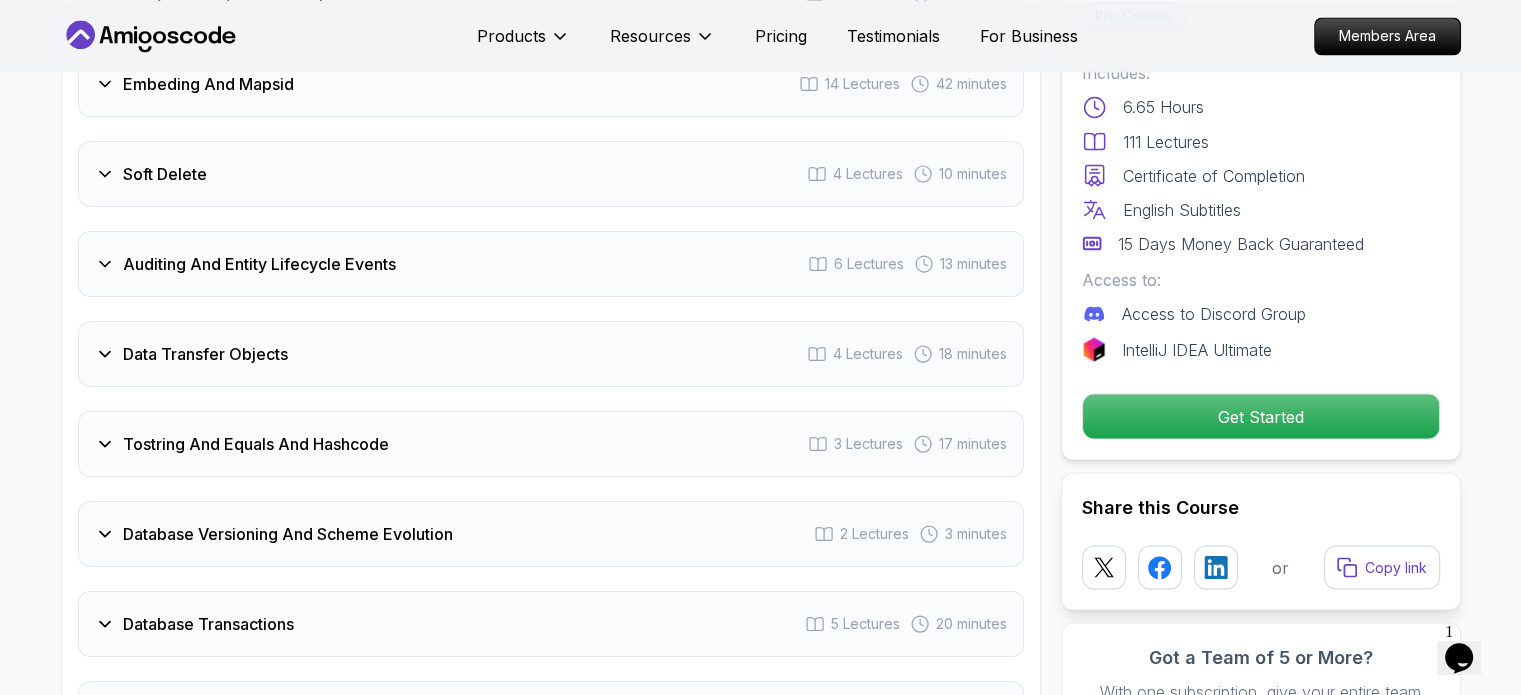 click on "Auditing And Entity Lifecycle Events 6   Lectures     13 minutes" at bounding box center (551, 264) 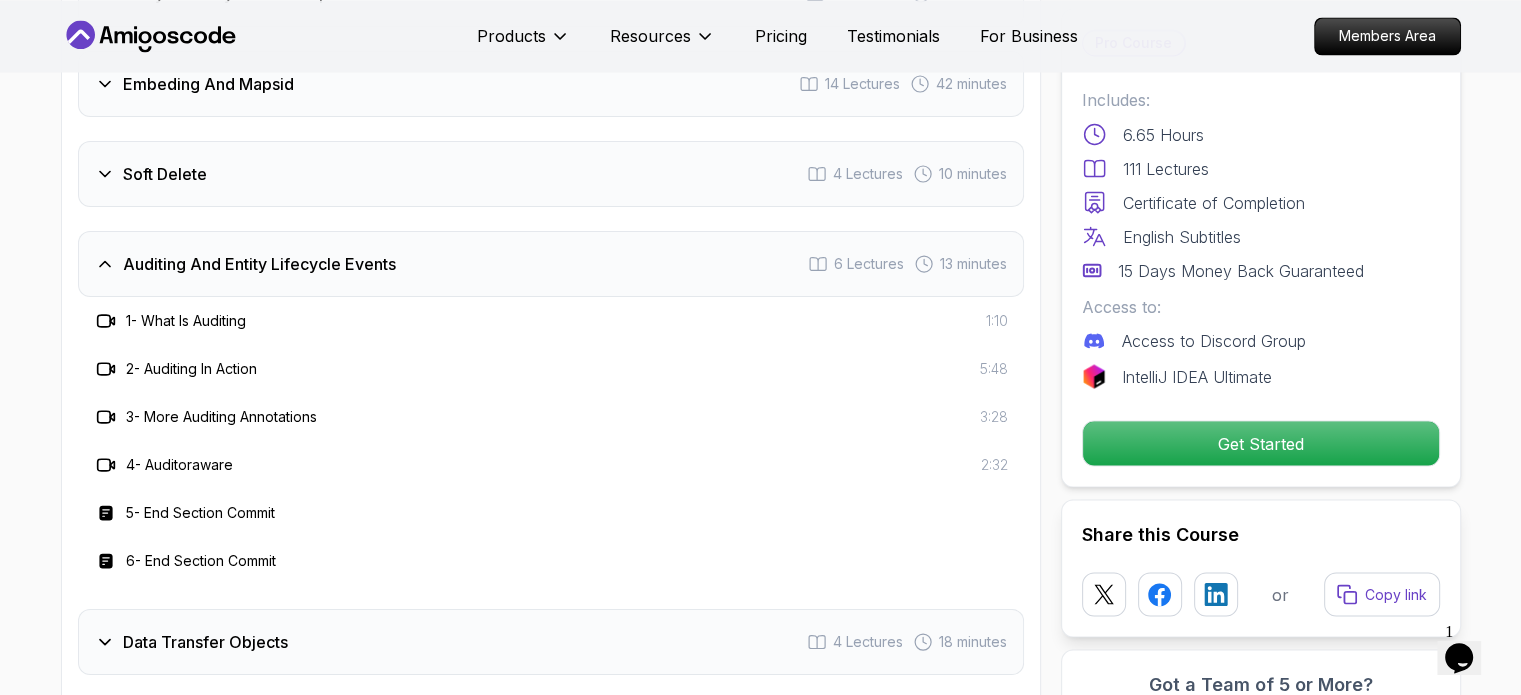 click on "Auditing And Entity Lifecycle Events" at bounding box center (259, 264) 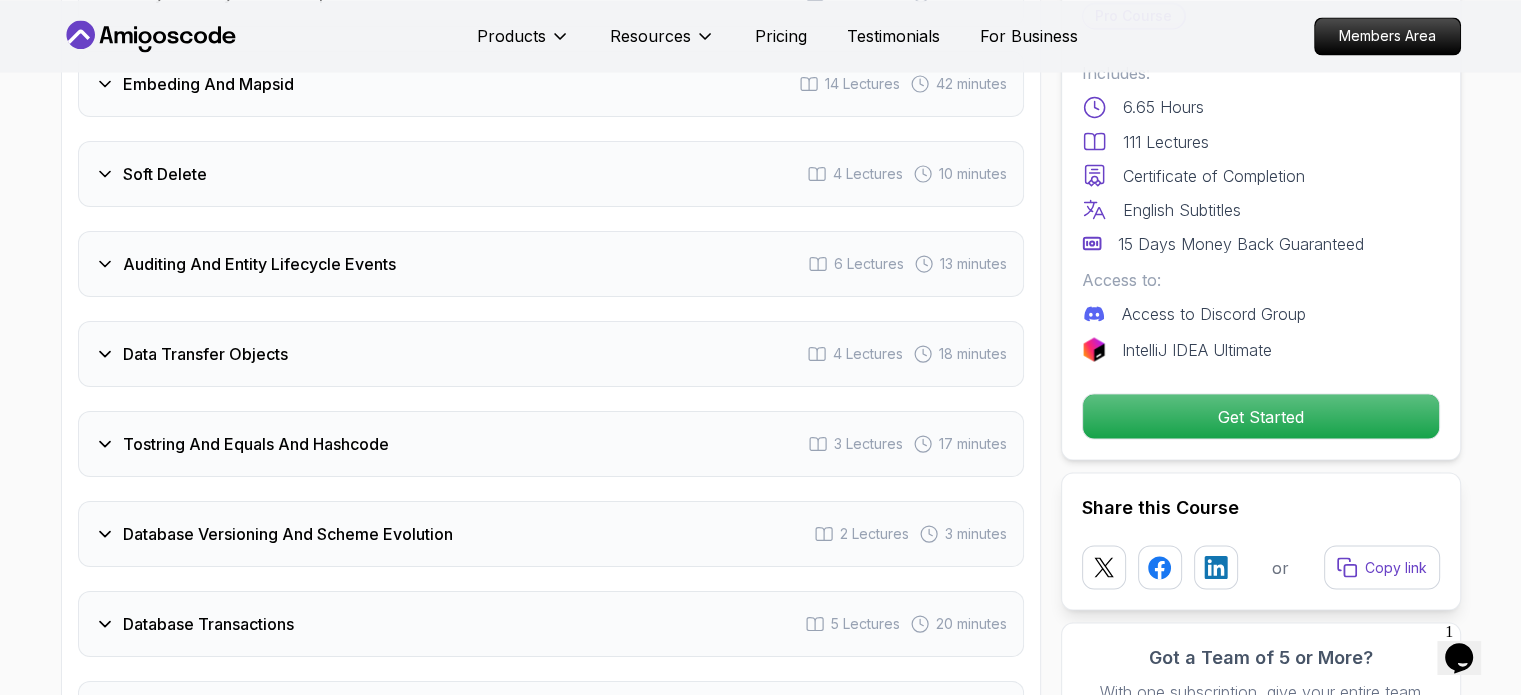 click on "Soft Delete" at bounding box center [165, 174] 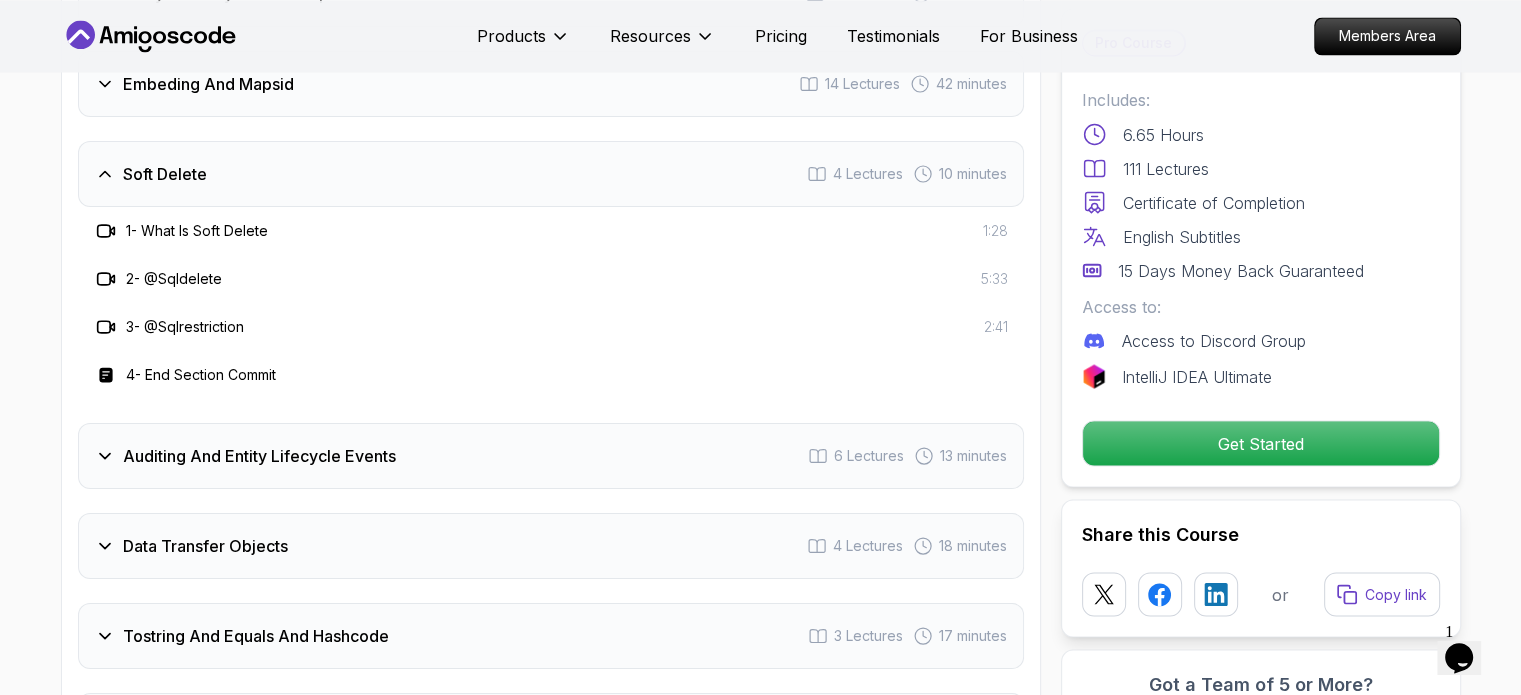 click on "Soft Delete" at bounding box center (165, 174) 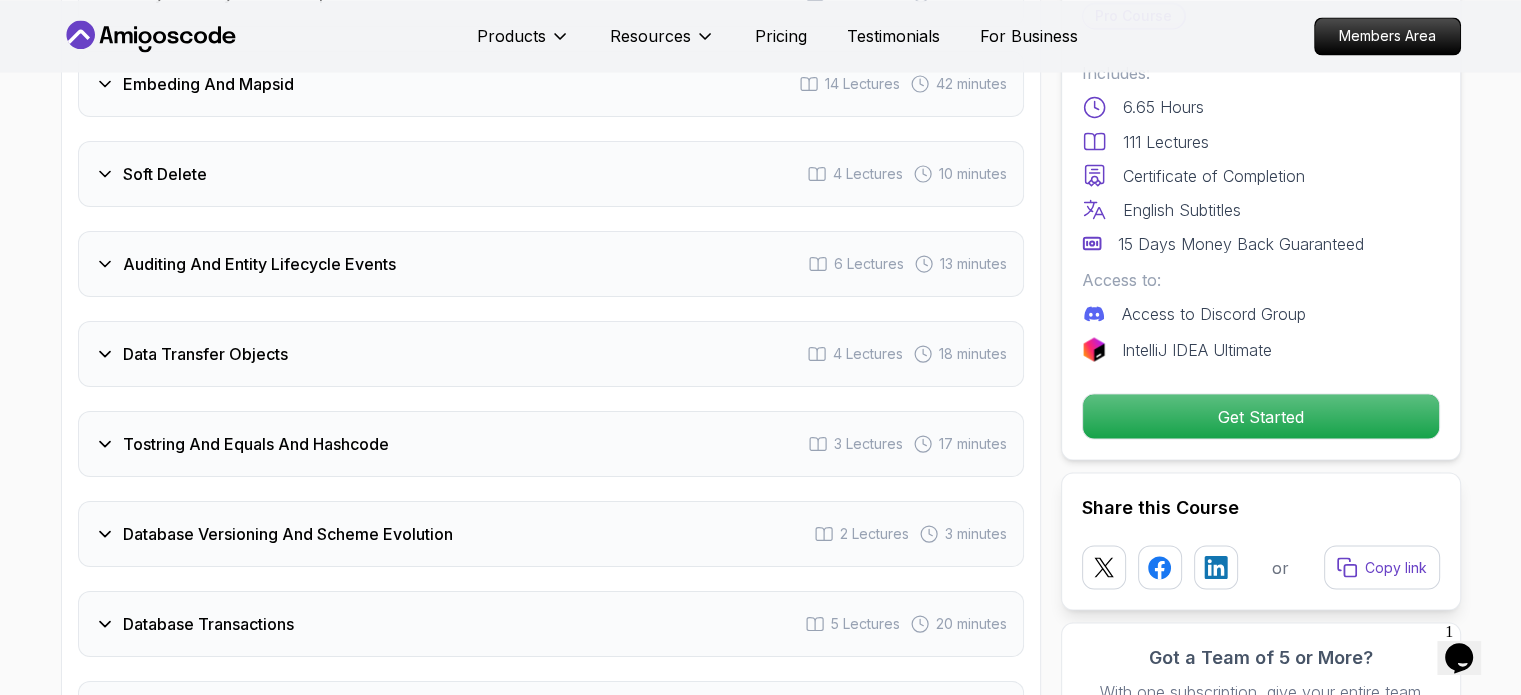 scroll, scrollTop: 3465, scrollLeft: 0, axis: vertical 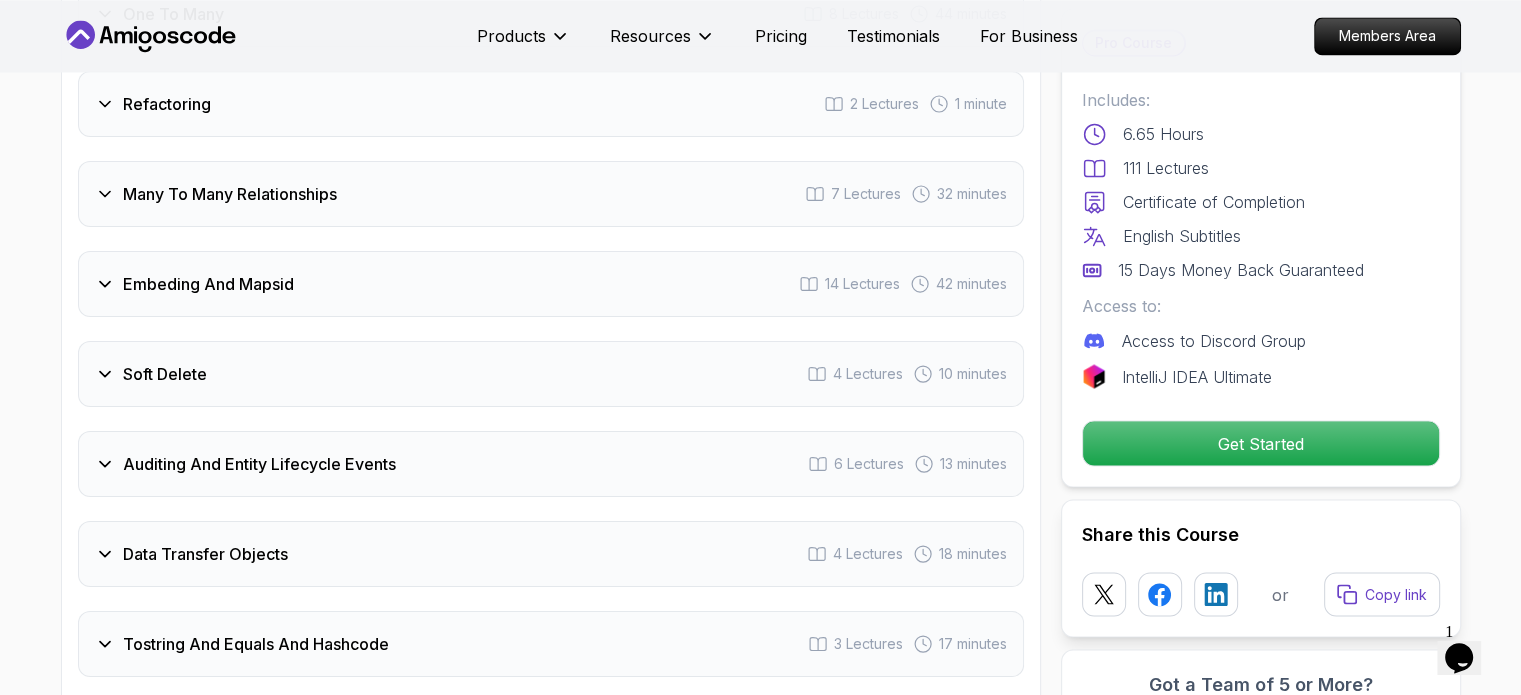 type 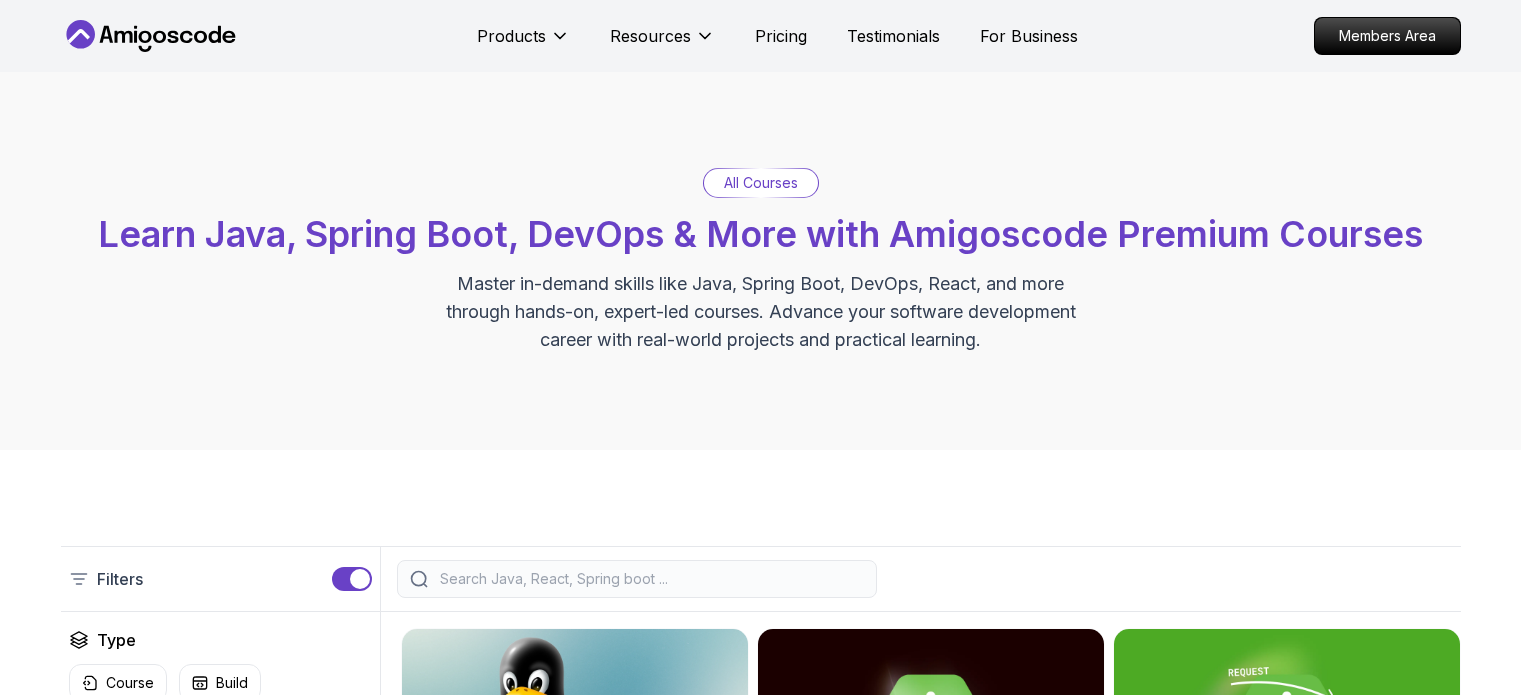 scroll, scrollTop: 0, scrollLeft: 0, axis: both 